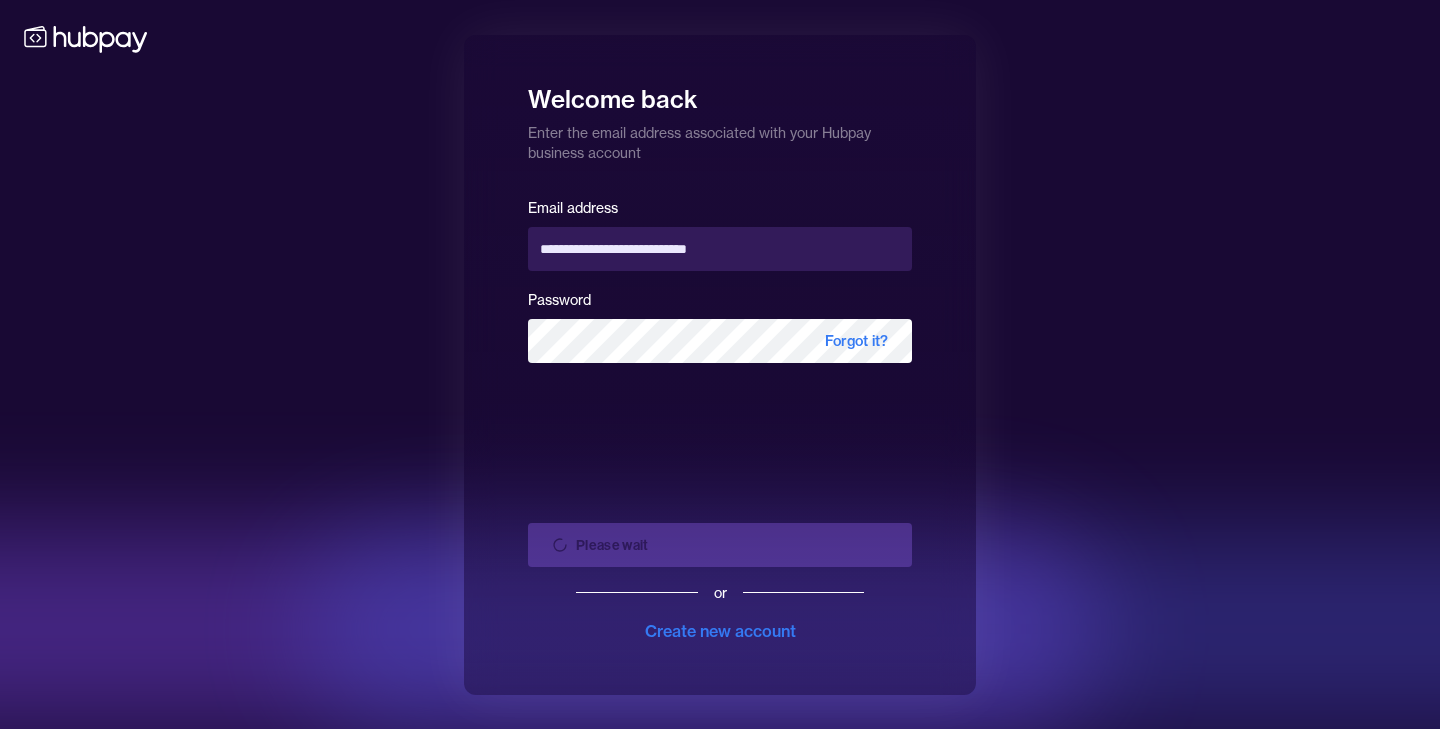 scroll, scrollTop: 0, scrollLeft: 0, axis: both 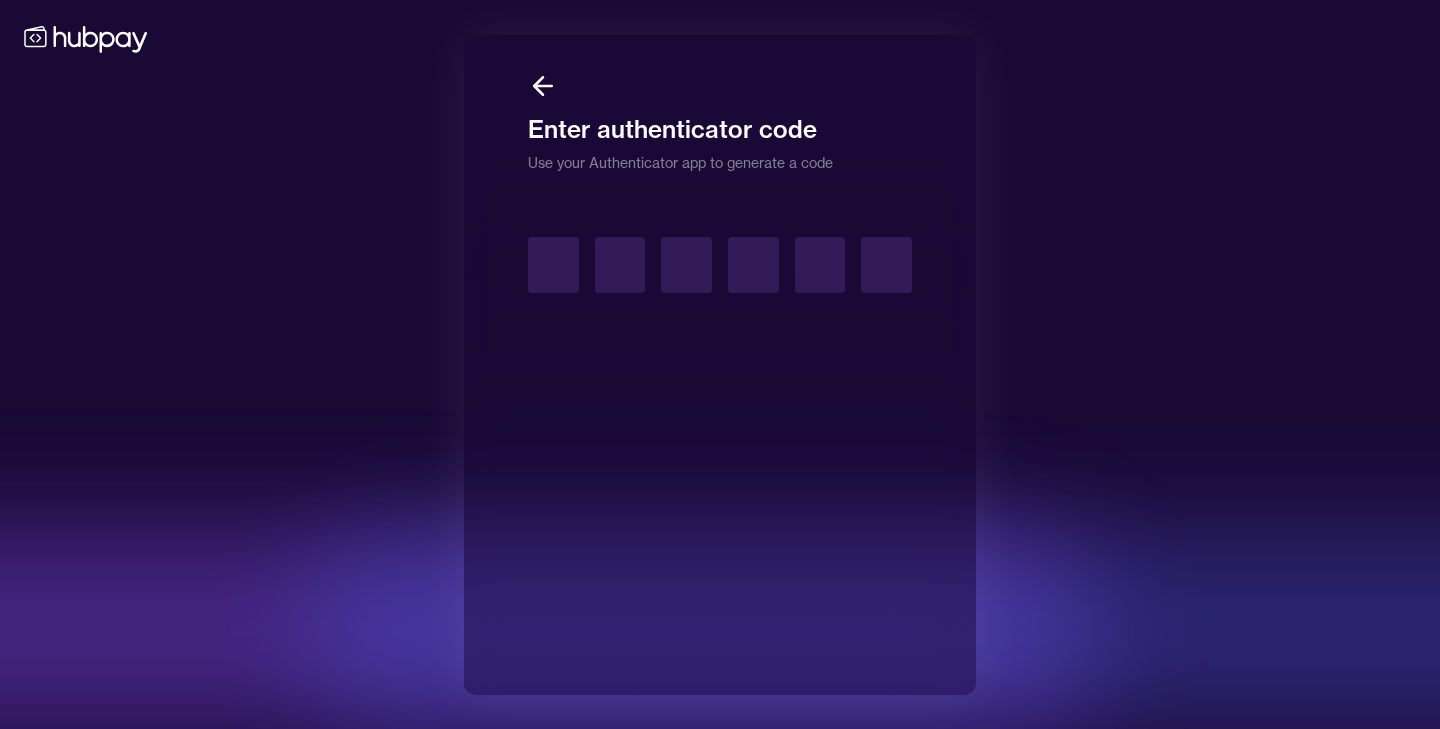 type on "*" 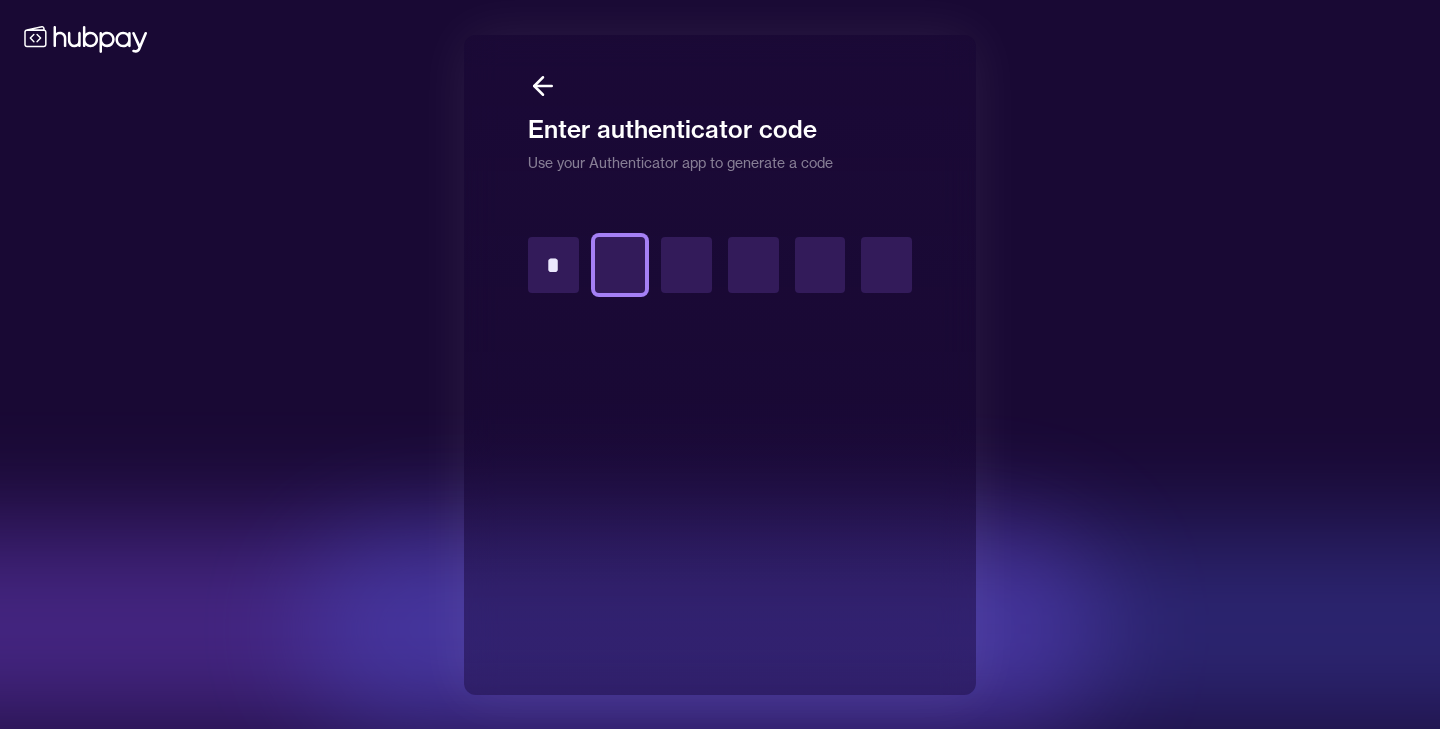 type on "*" 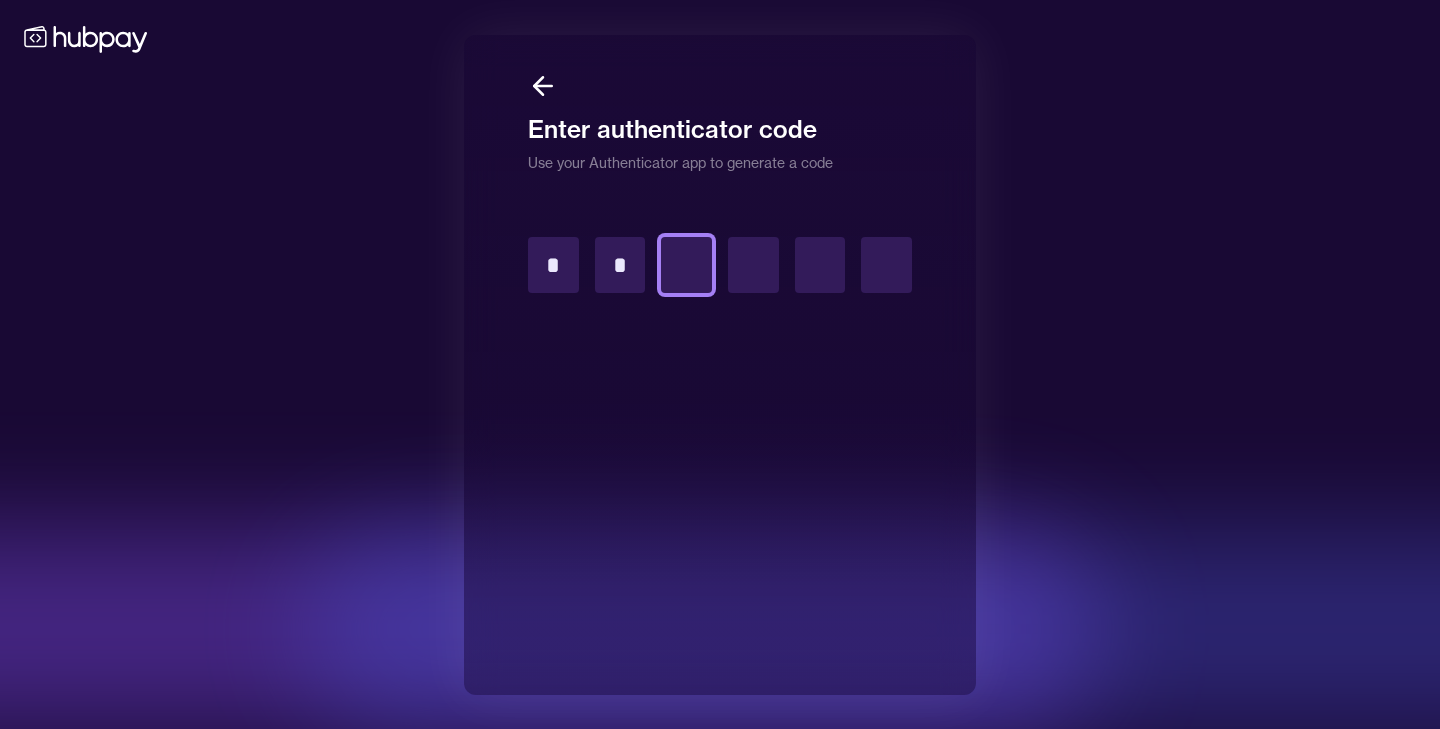 type on "*" 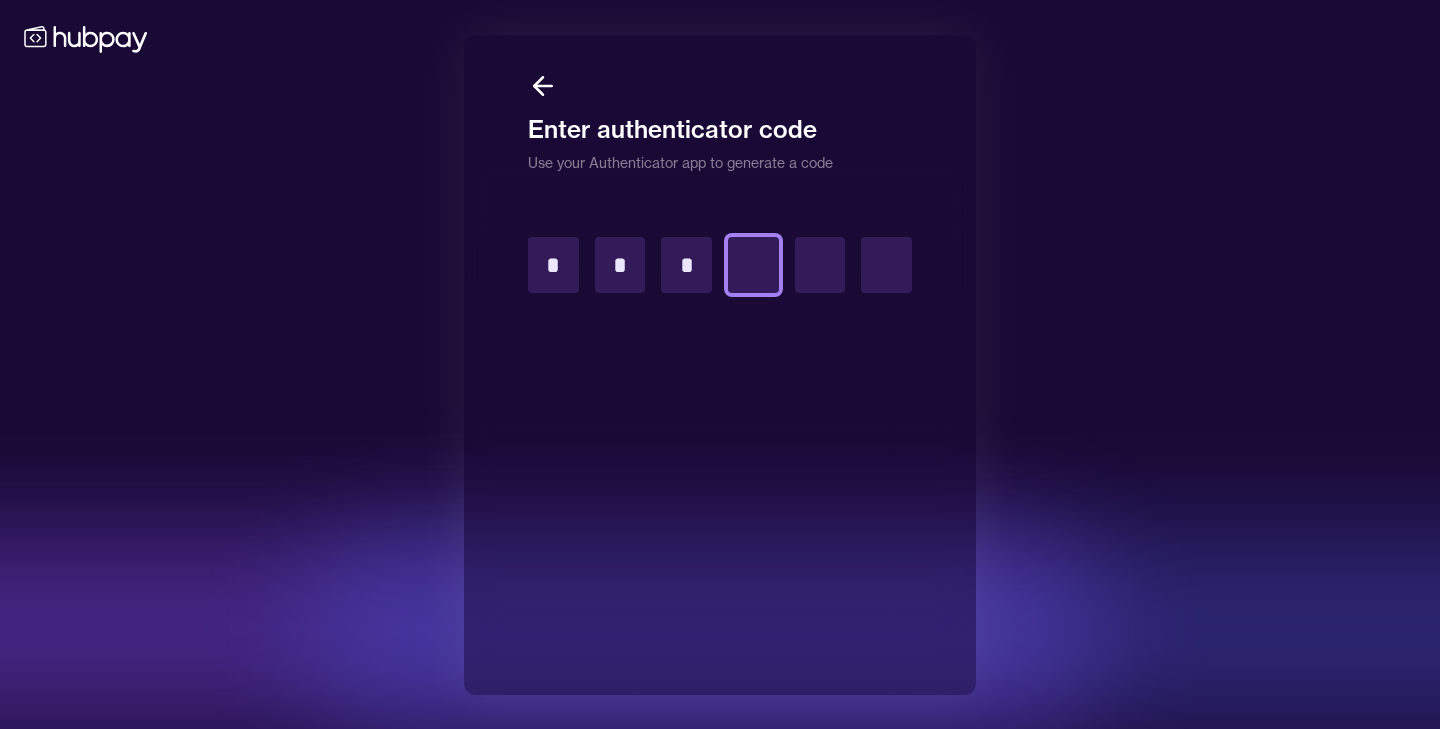 type on "*" 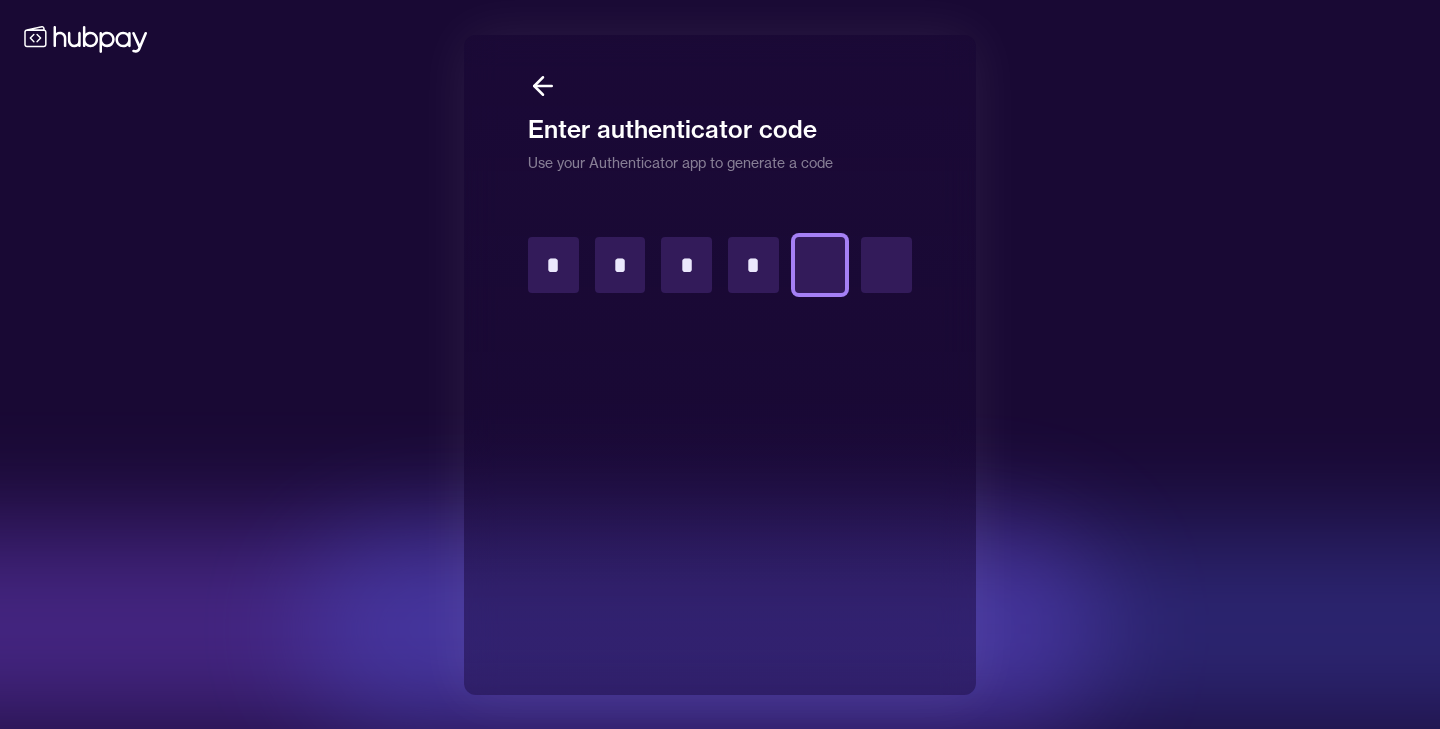 type on "*" 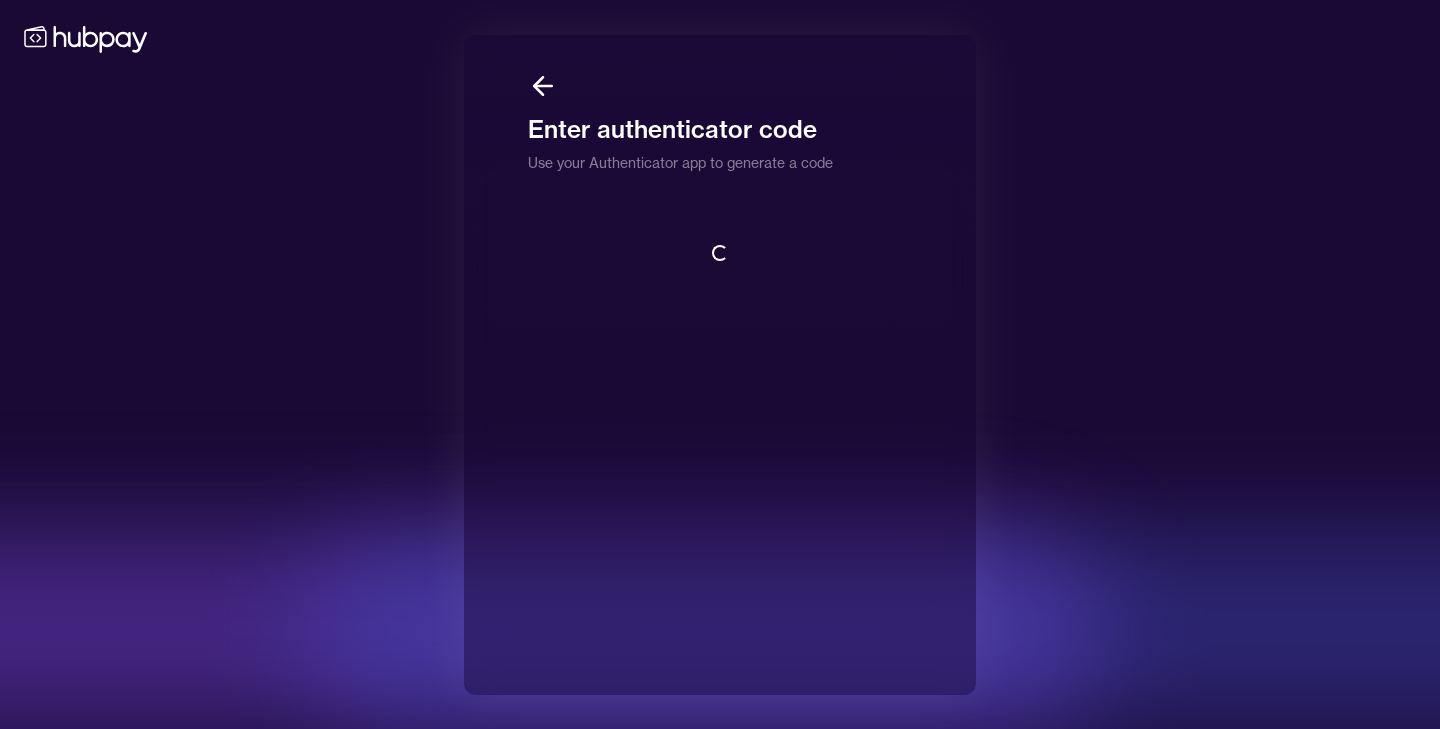 scroll, scrollTop: 2, scrollLeft: 0, axis: vertical 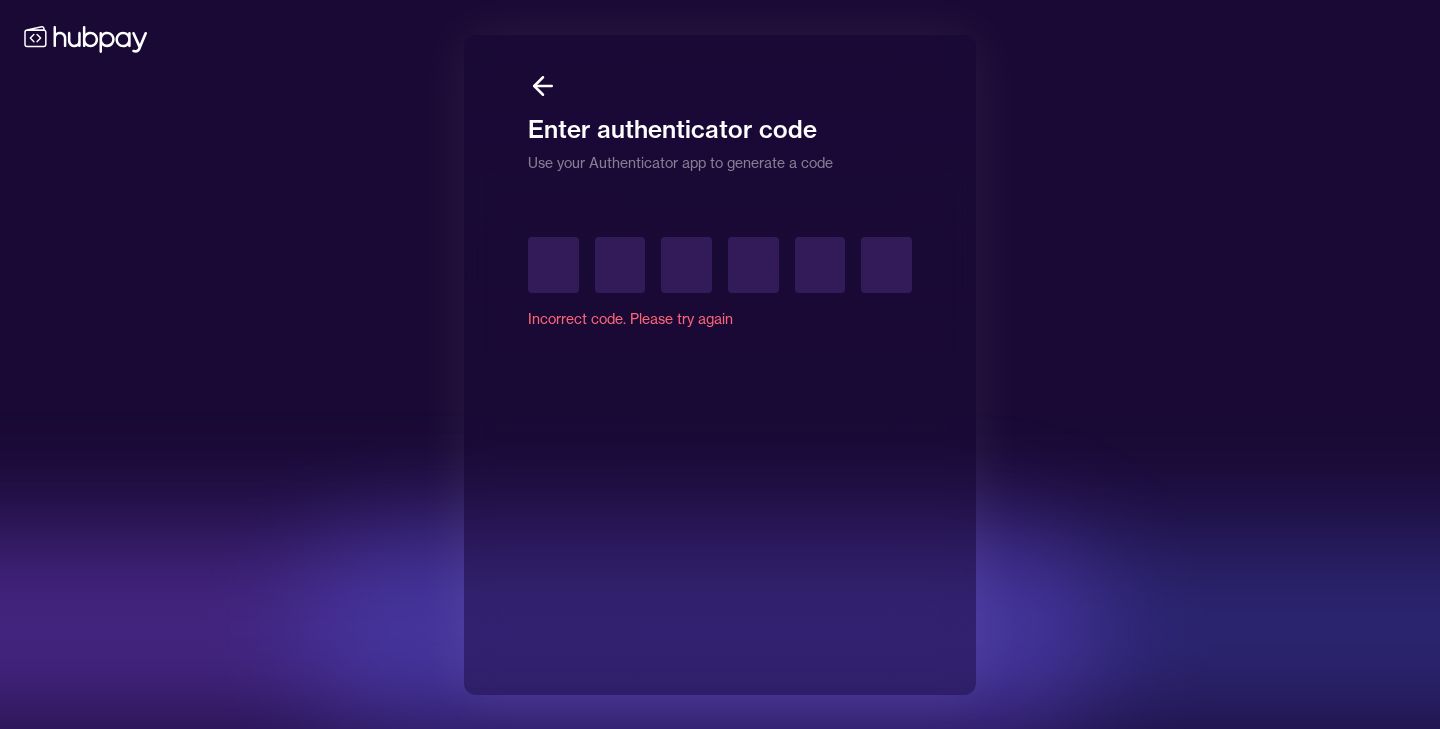 type on "*" 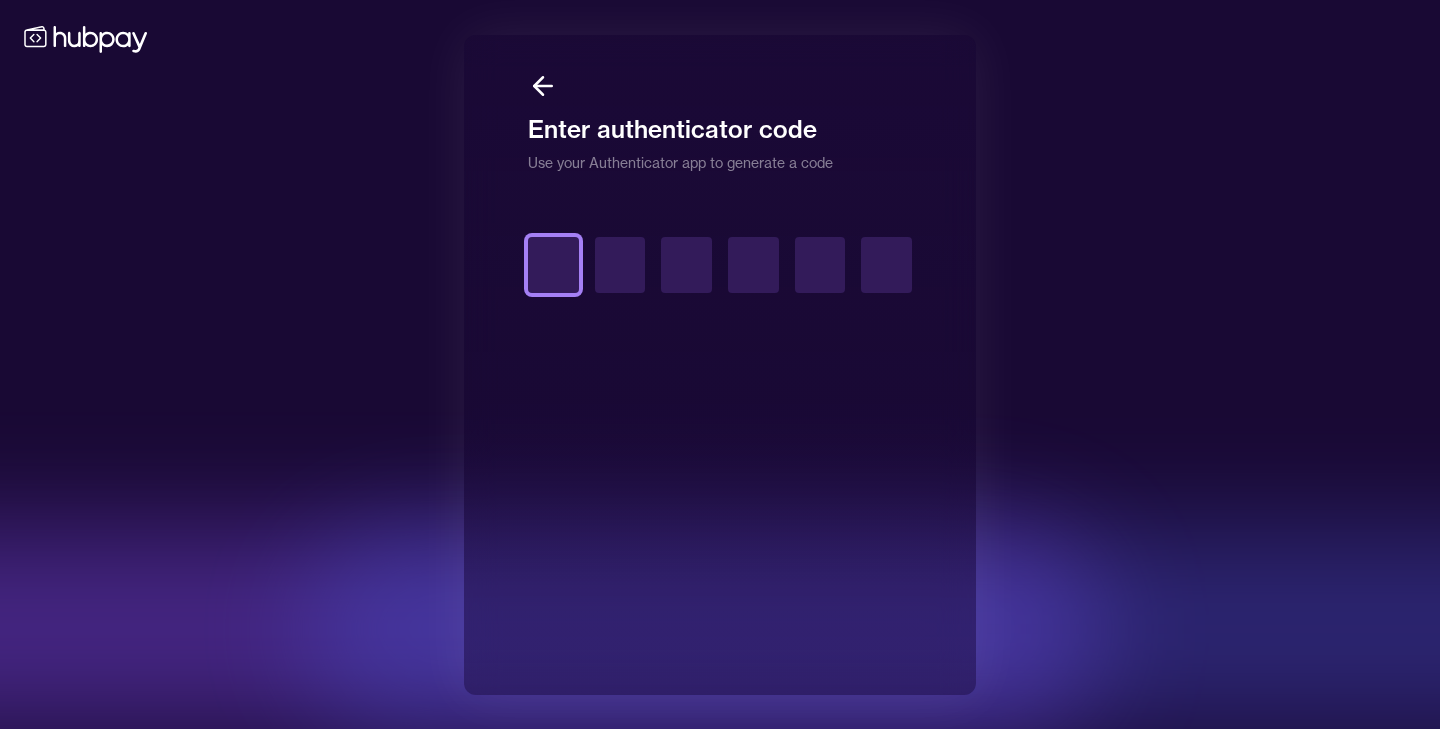 type on "*" 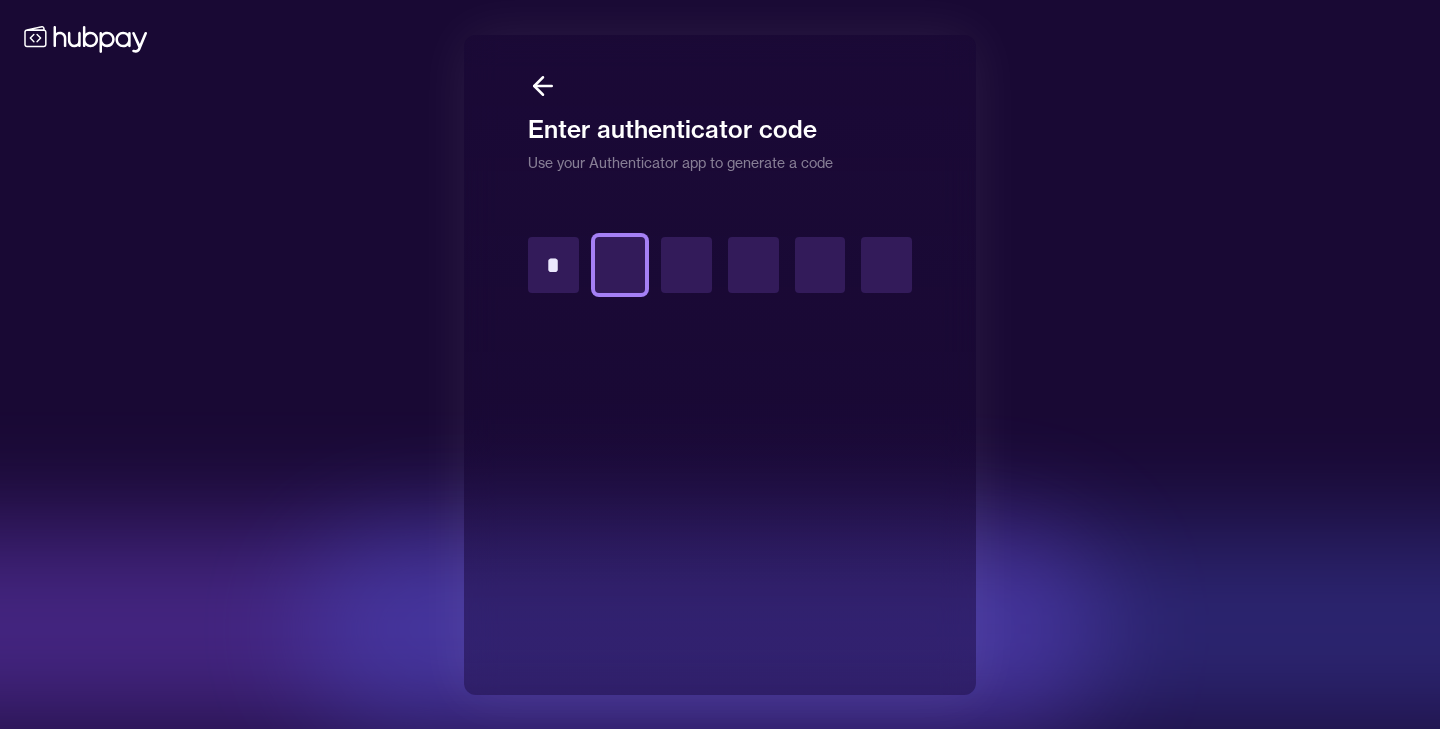 type on "*" 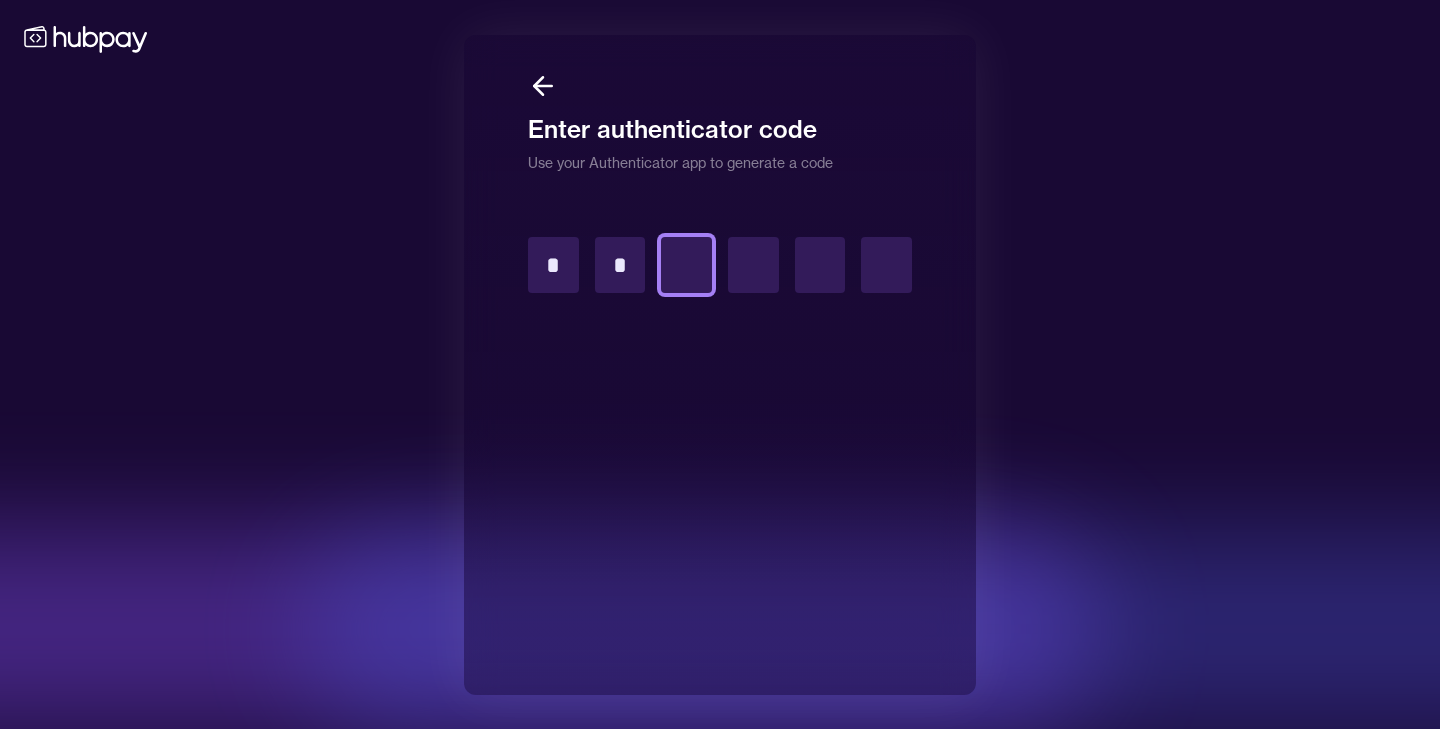 type on "*" 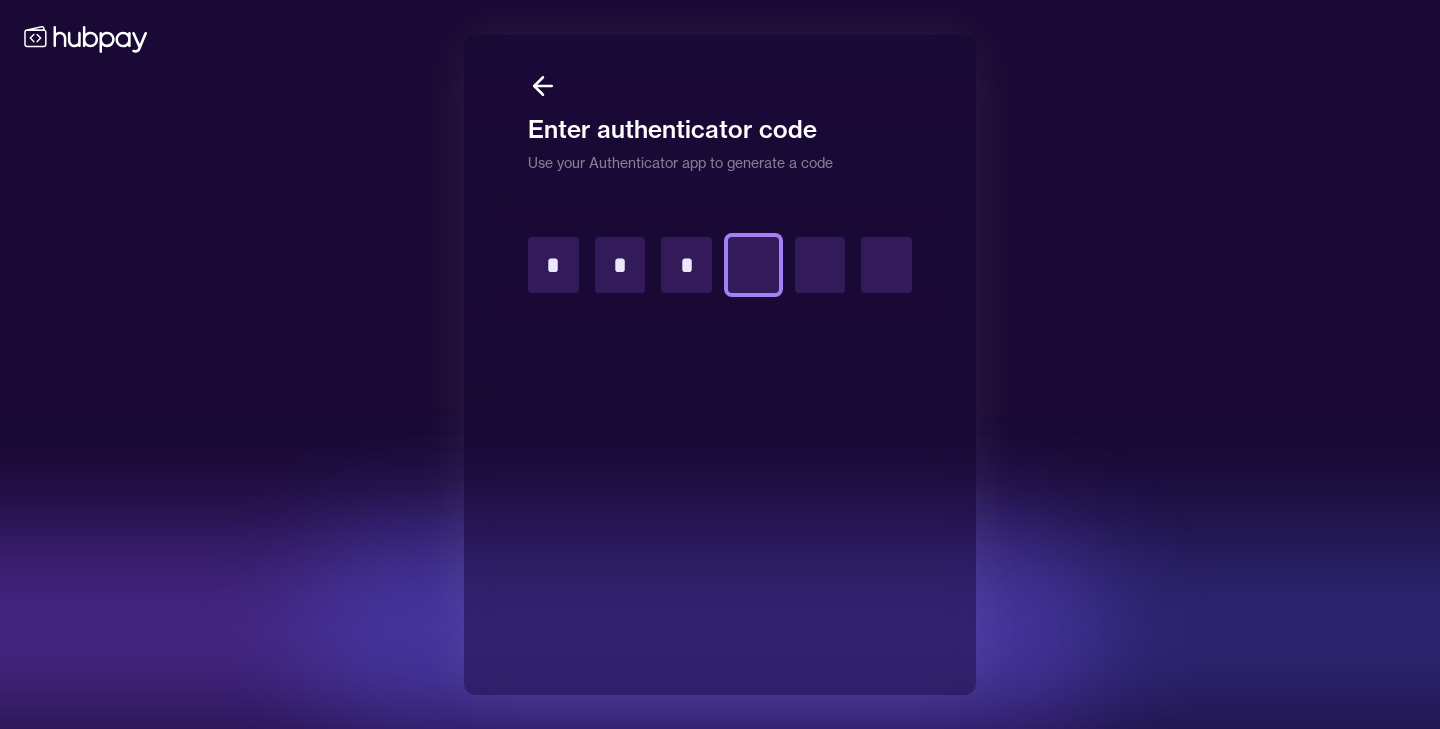 type on "*" 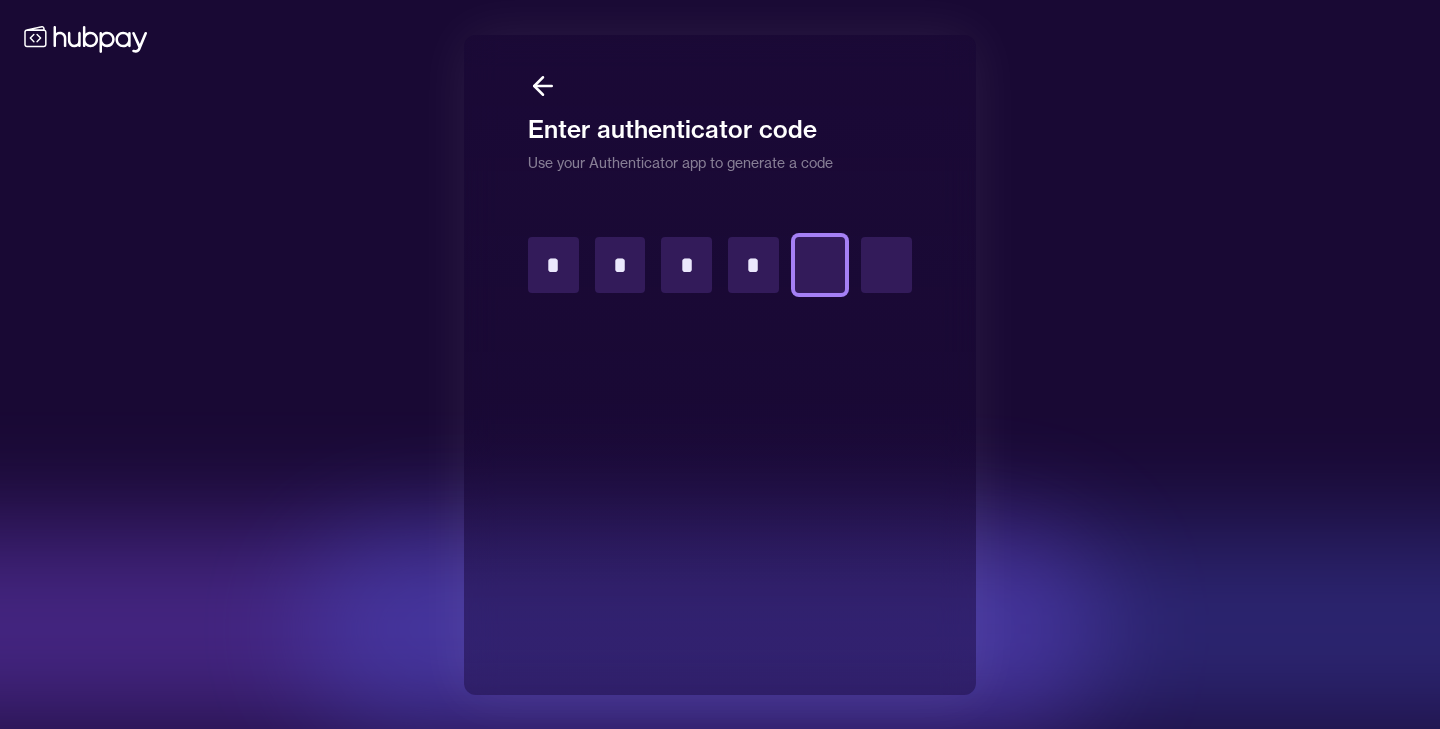 type on "*" 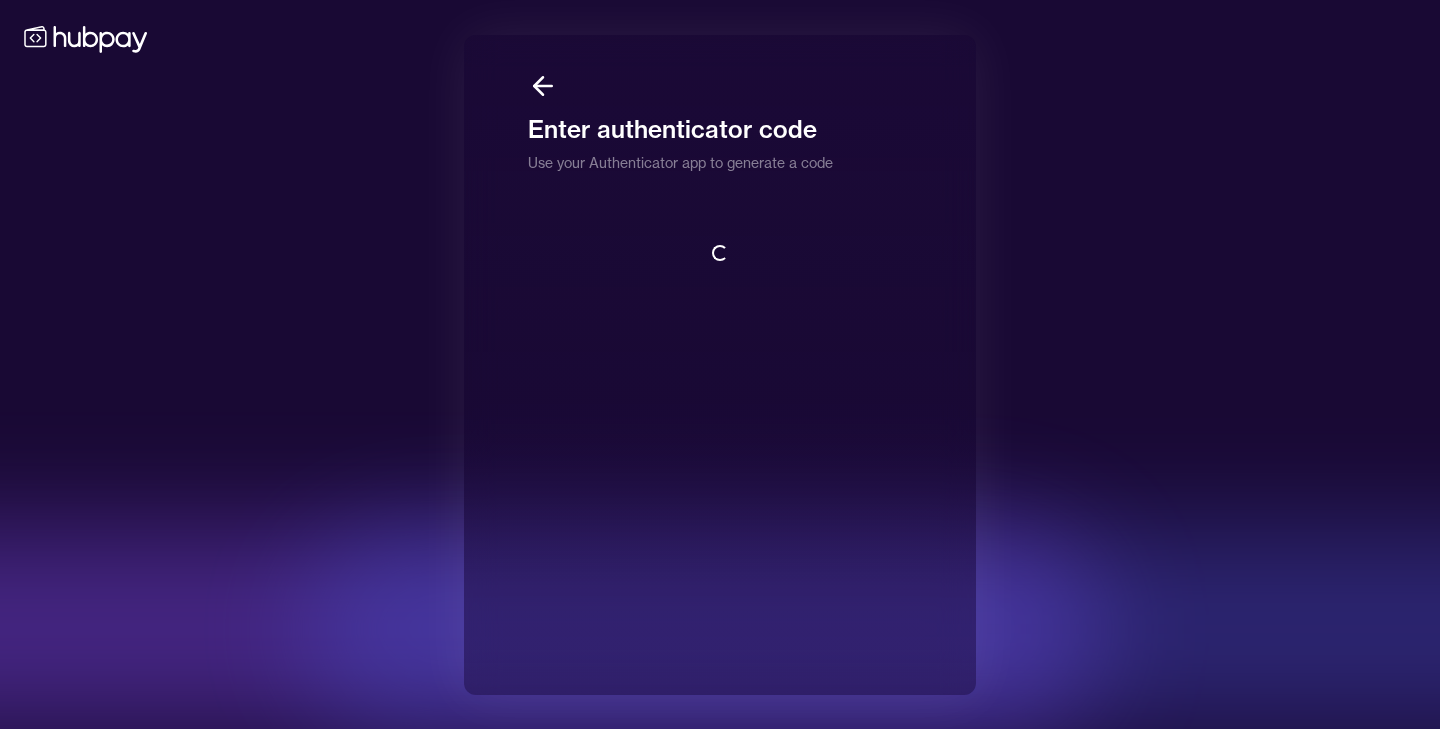 scroll, scrollTop: 2, scrollLeft: 0, axis: vertical 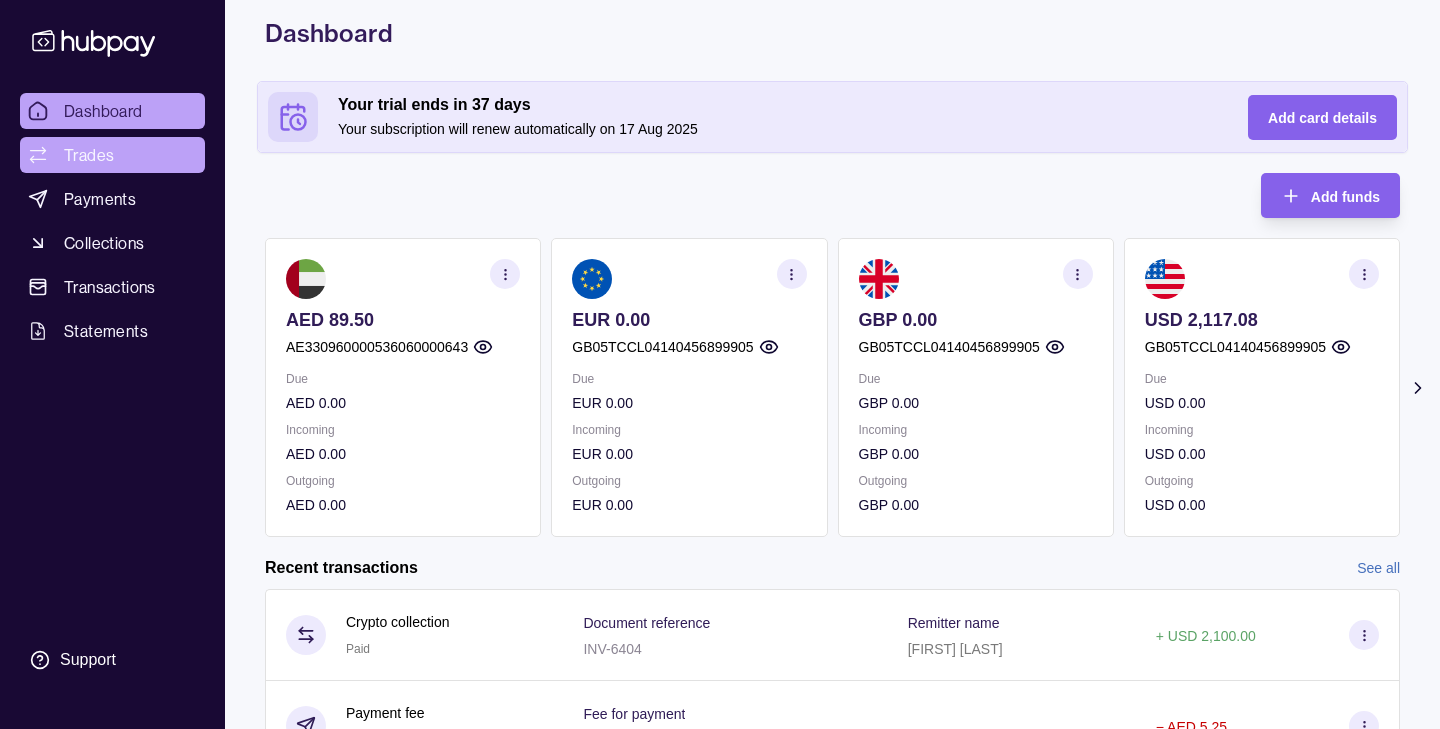 click on "Trades" at bounding box center [112, 155] 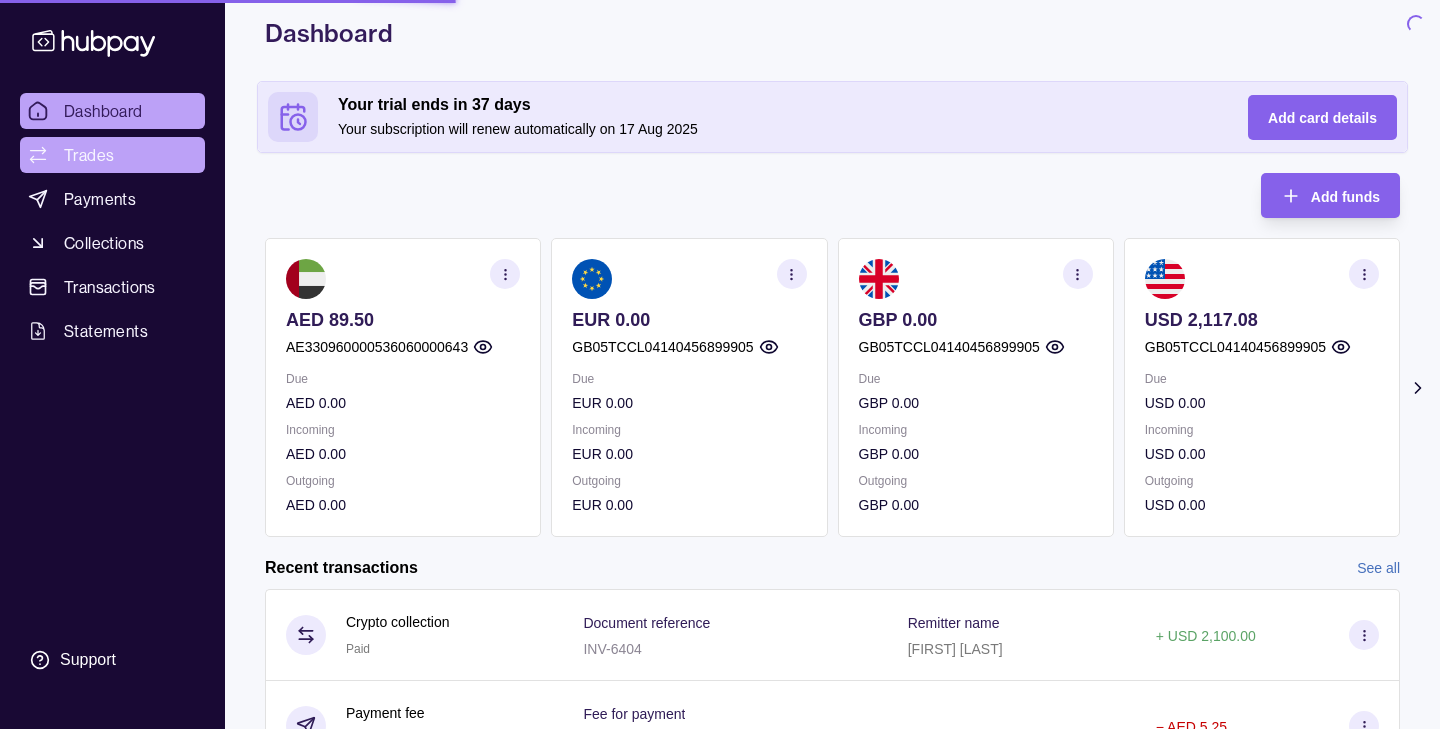 scroll, scrollTop: 0, scrollLeft: 0, axis: both 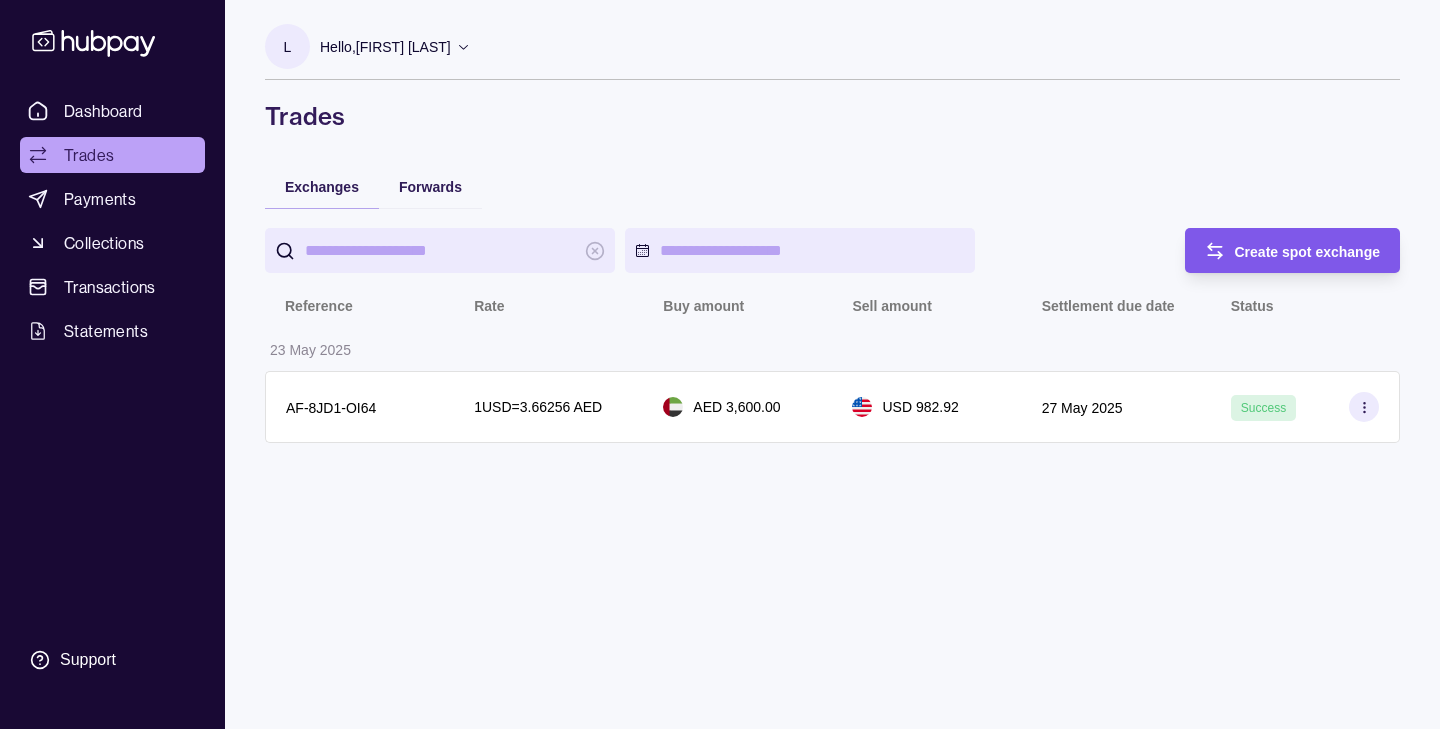 click on "Create spot exchange" at bounding box center (1278, 250) 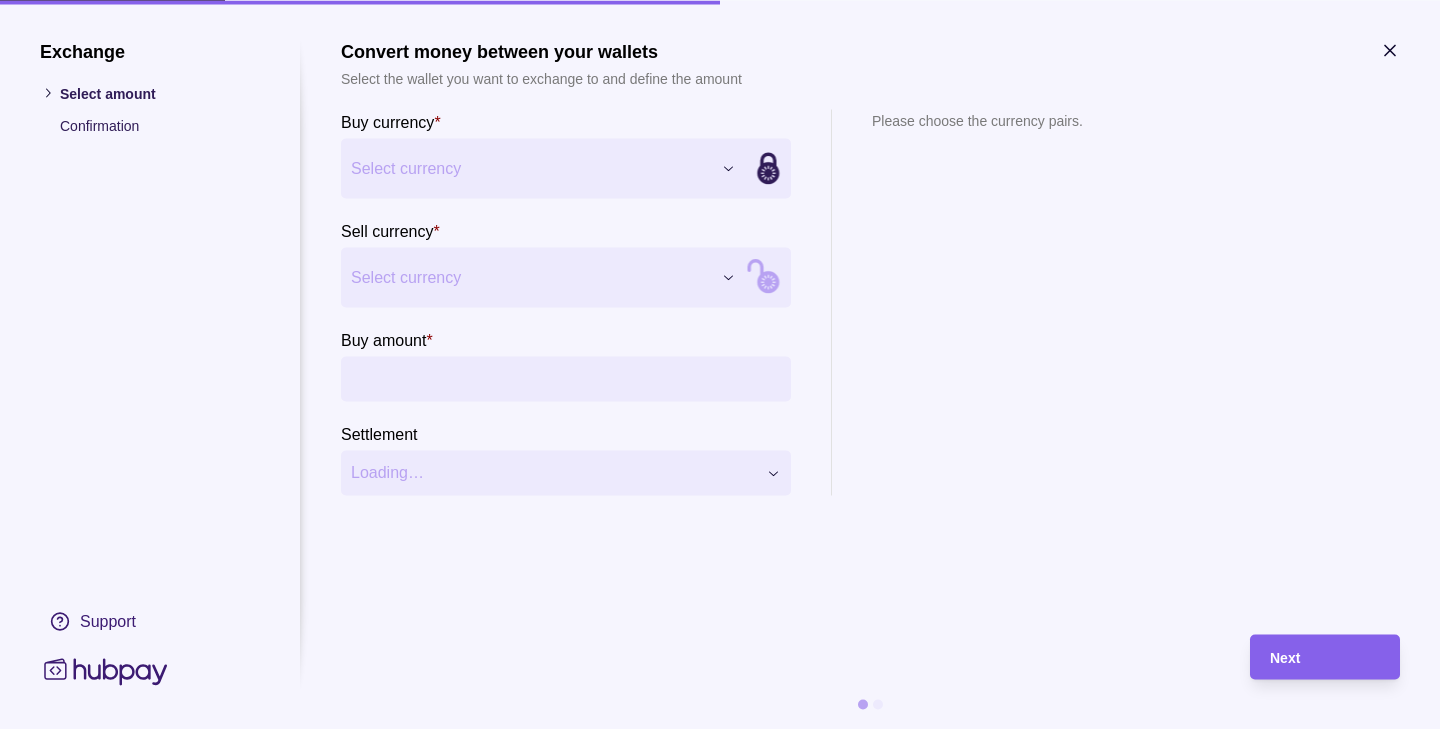 click on "Dashboard Trades Payments Collections Transactions Statements Support L Hello,  [FIRST] [LAST] SOMBRERO GALAXY FZ LLC Account Terms and conditions Privacy policy Sign out Trades Exchanges Forwards Create spot exchange Reference Rate Buy amount Sell amount Settlement due date Status 23 May 2025 AF-8JD1-OI64 1  USD  =  3.66256   AED AED 3,600.00 USD 982.92 27 May 2025 Success Trades | Hubpay Exchange Select amount Confirmation Support Convert money between your wallets Select the wallet you want to exchange to and define the amount Buy currency  * Select currency *** *** *** *** Sell currency  * Select currency *** *** *** *** Buy amount  * Settlement Loading… Please choose the currency pairs. Next" at bounding box center (720, 364) 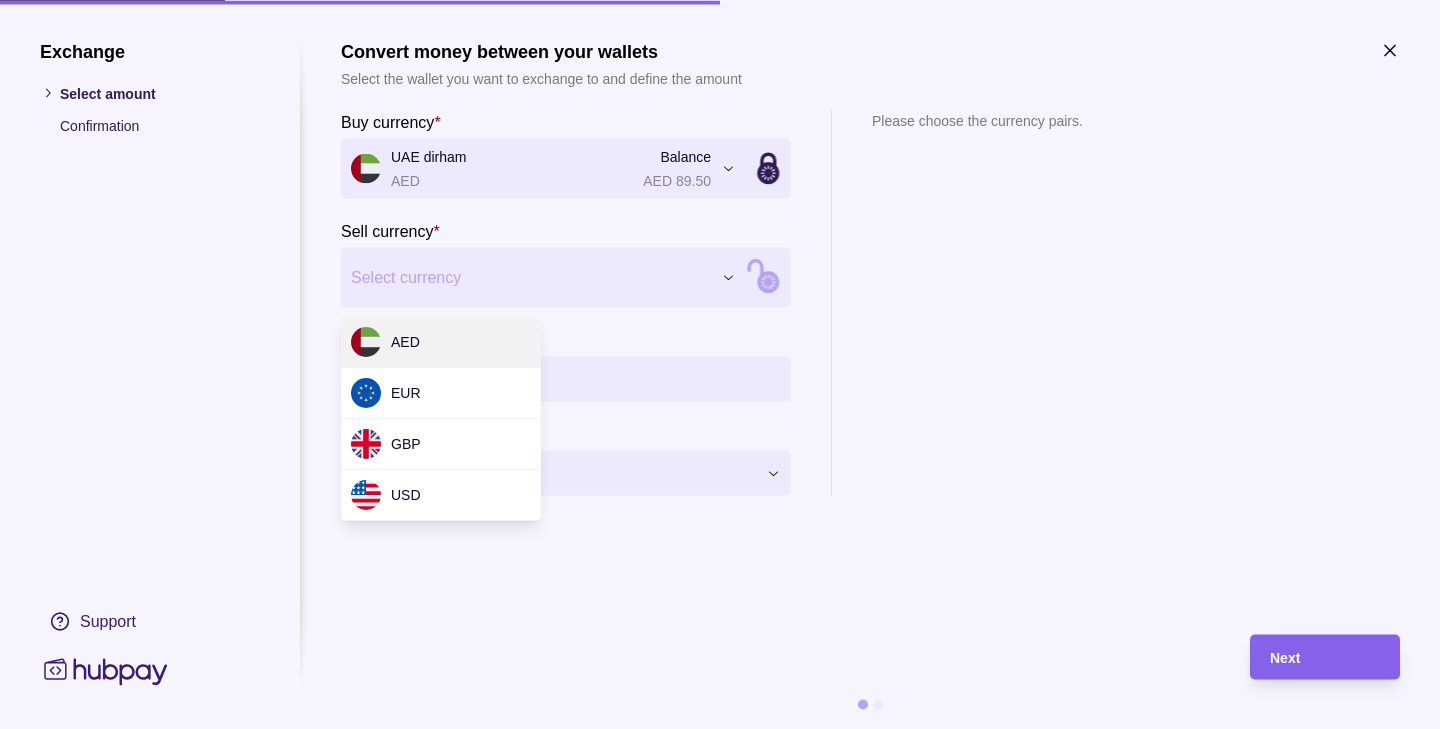 click on "Dashboard Trades Payments Collections Transactions Statements Support L Hello,  [FIRST] [LAST] SOMBRERO GALAXY FZ LLC Account Terms and conditions Privacy policy Sign out Trades Exchanges Forwards Create spot exchange Reference Rate Buy amount Sell amount Settlement due date Status 23 May 2025 AF-8JD1-OI64 1  USD  =  3.66256   AED AED 3,600.00 USD 982.92 27 May 2025 Success Trades | Hubpay Exchange Select amount Confirmation Support Convert money between your wallets Select the wallet you want to exchange to and define the amount Buy currency  * UAE dirham AED Balance AED 89.50 *** *** *** *** Sell currency  * Select currency *** *** *** *** Buy amount  * Settlement Loading… Please choose the currency pairs. Next AED EUR GBP USD" at bounding box center [720, 364] 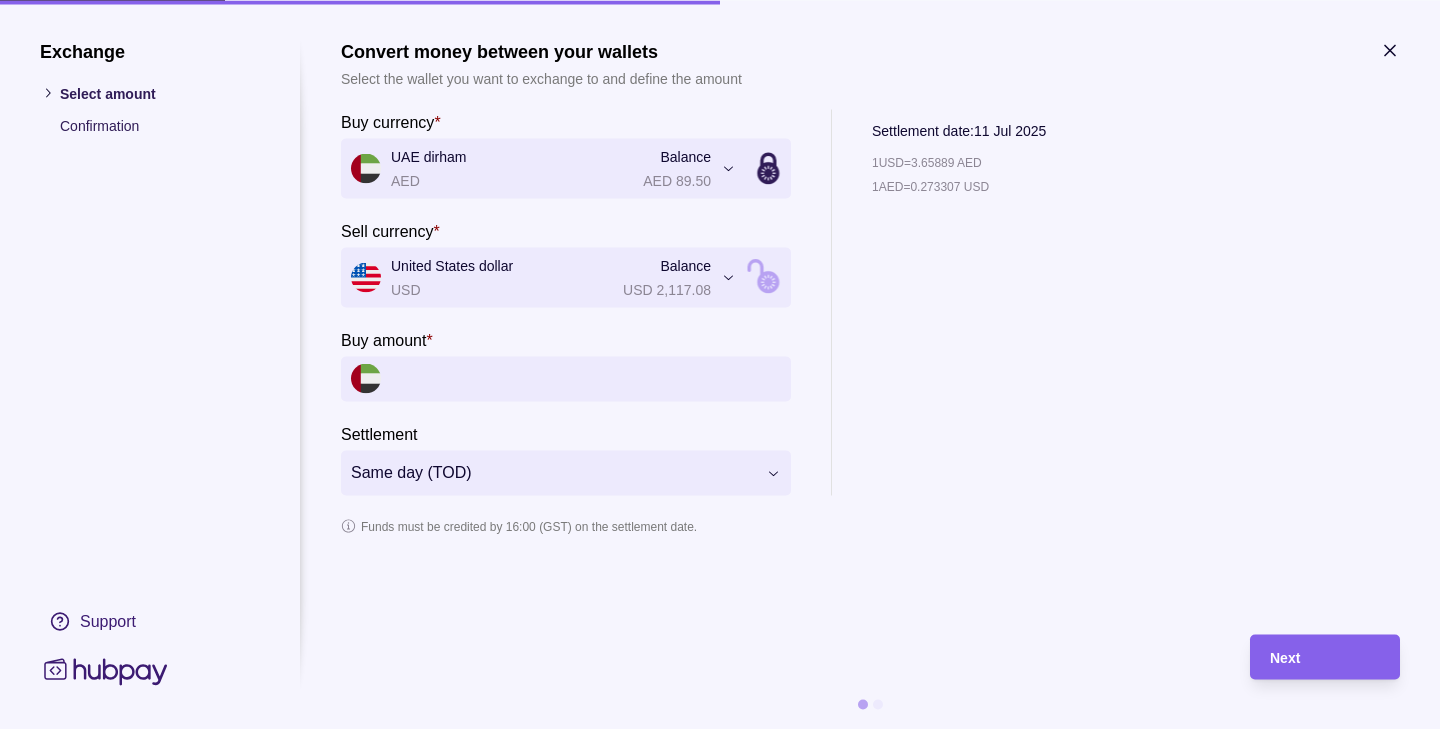 click on "Buy amount  *" at bounding box center [586, 378] 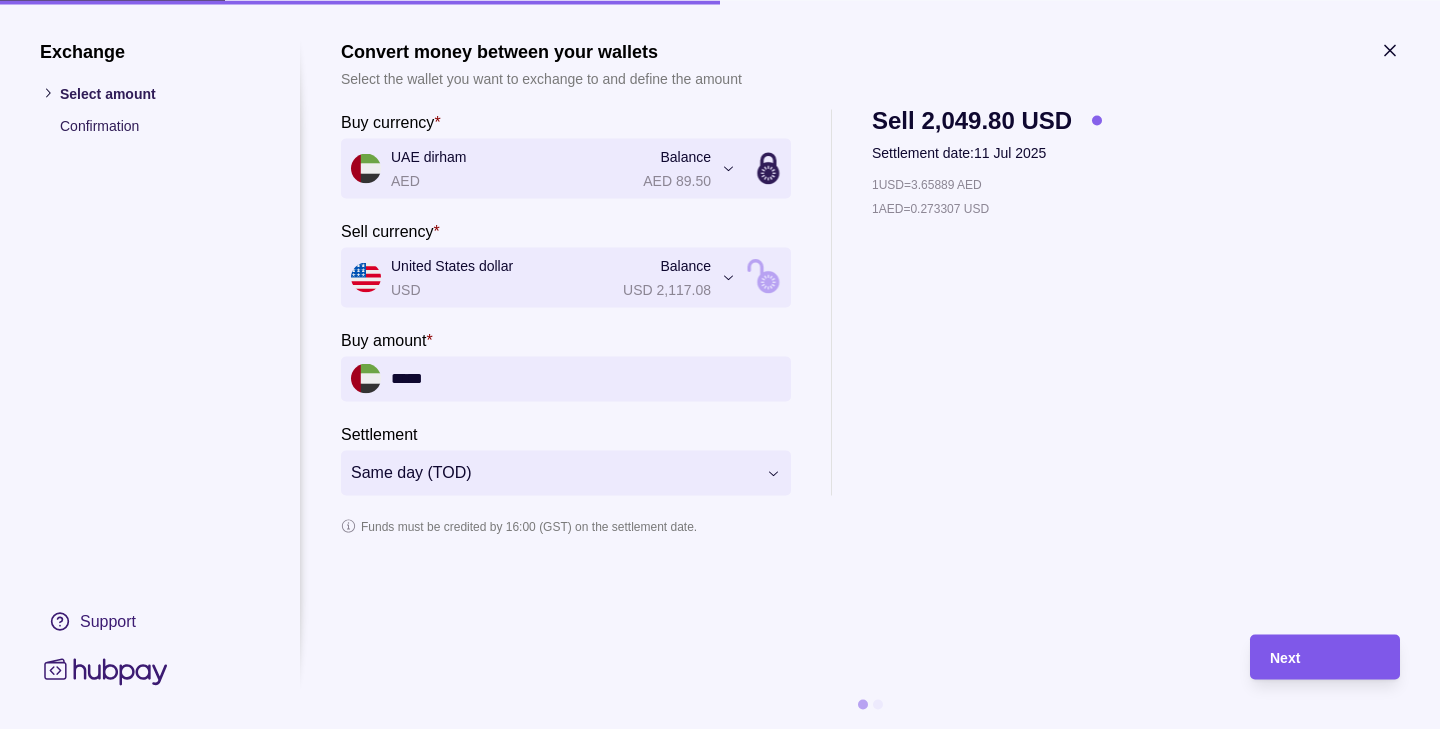 type on "*****" 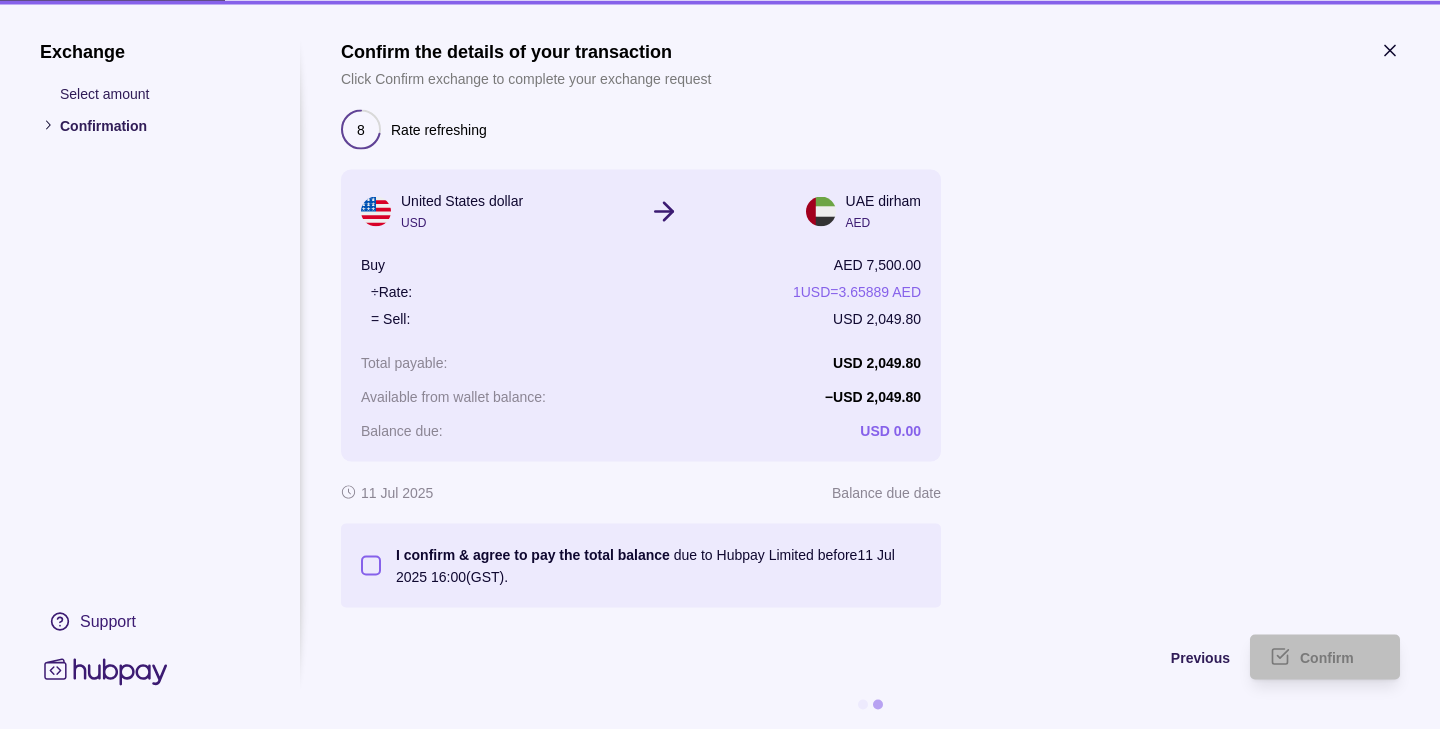 click on "I confirm  & agree to pay the total balance   due to Hubpay Limited before  11 Jul 2025   16:00  (GST)." at bounding box center [371, 565] 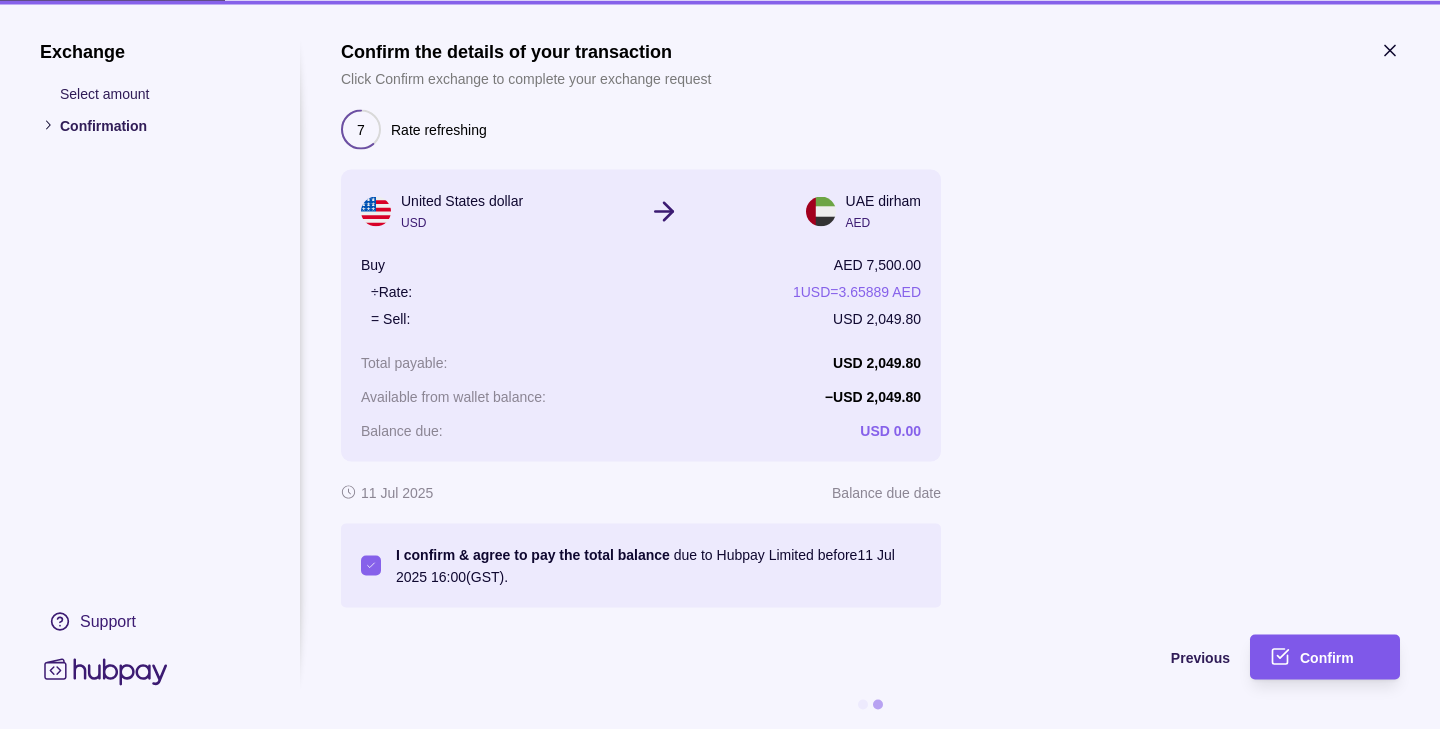 click 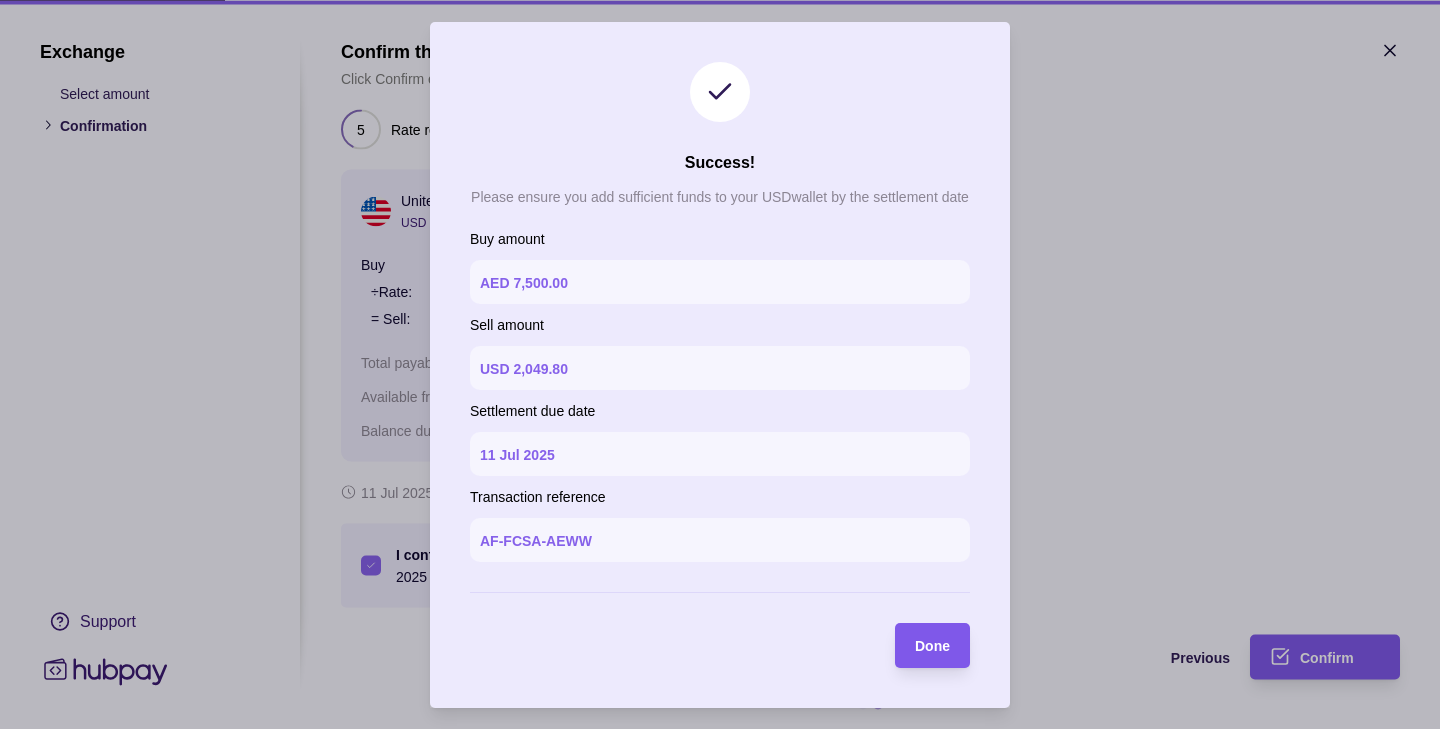 click on "Done" at bounding box center [932, 645] 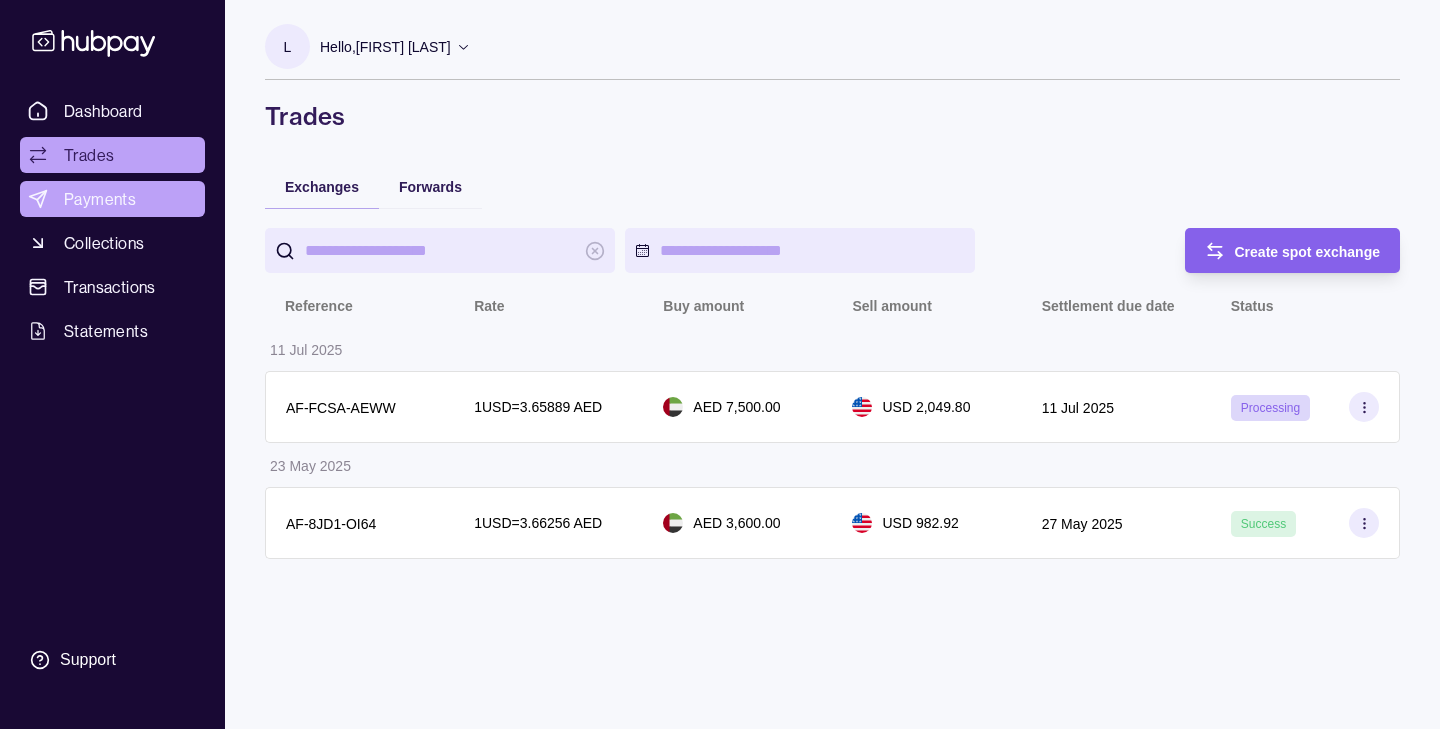 click on "Payments" at bounding box center (100, 199) 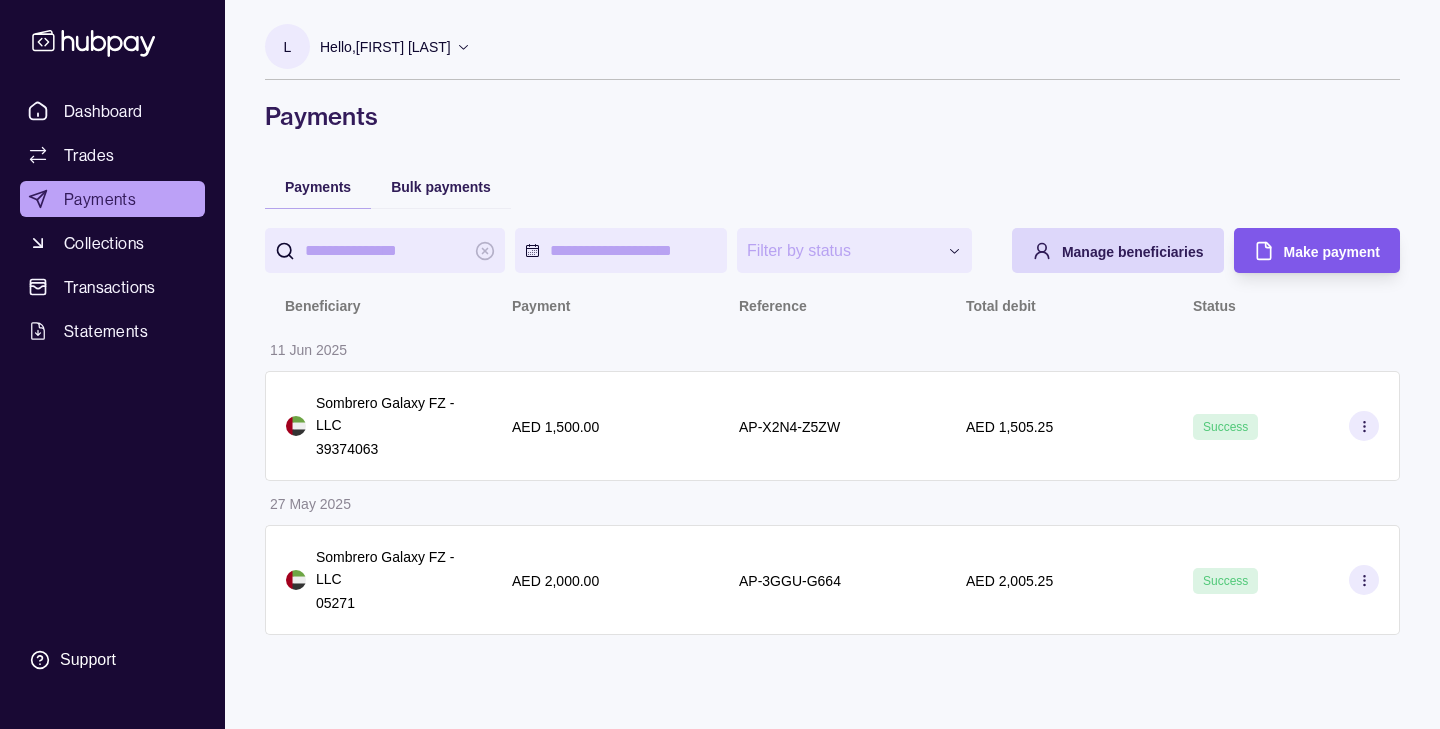 click on "Make payment" at bounding box center [1302, 250] 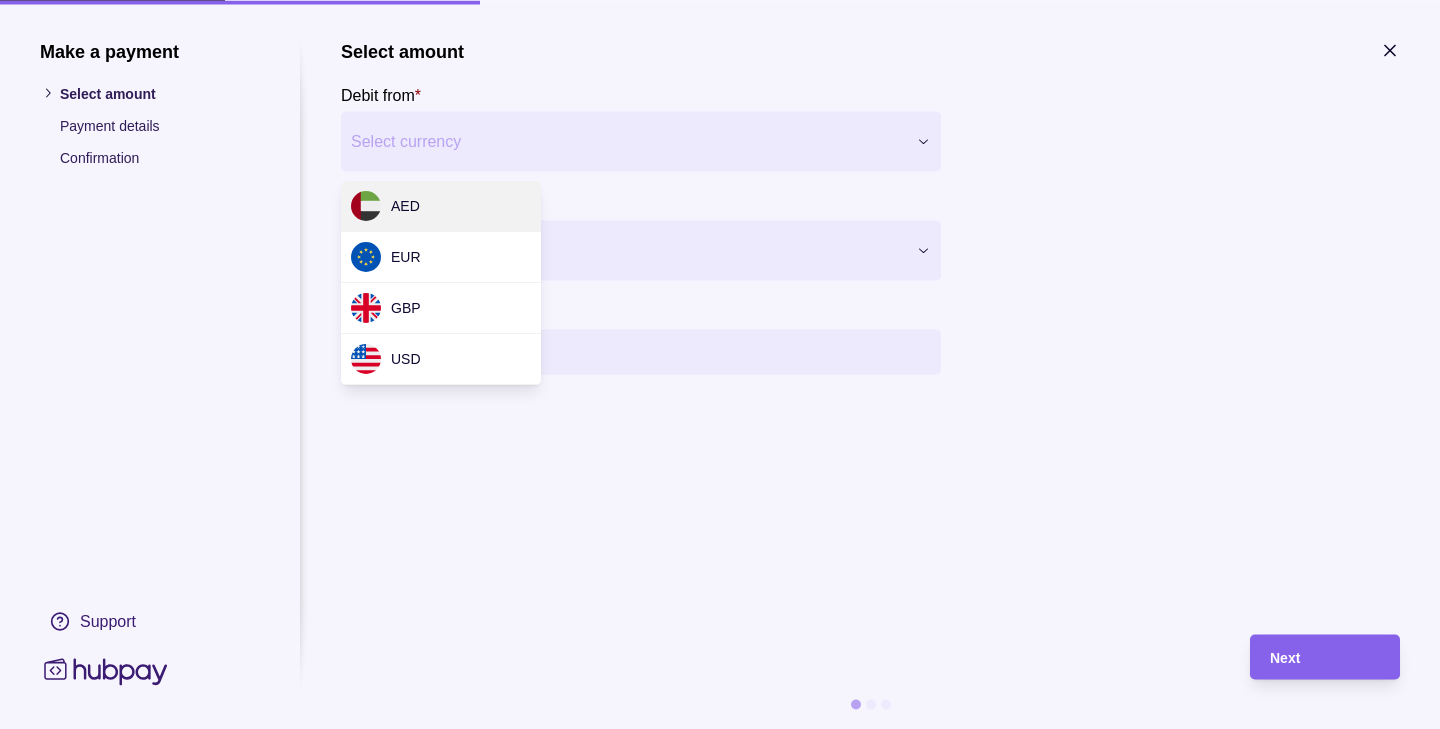 click on "**********" at bounding box center (720, 364) 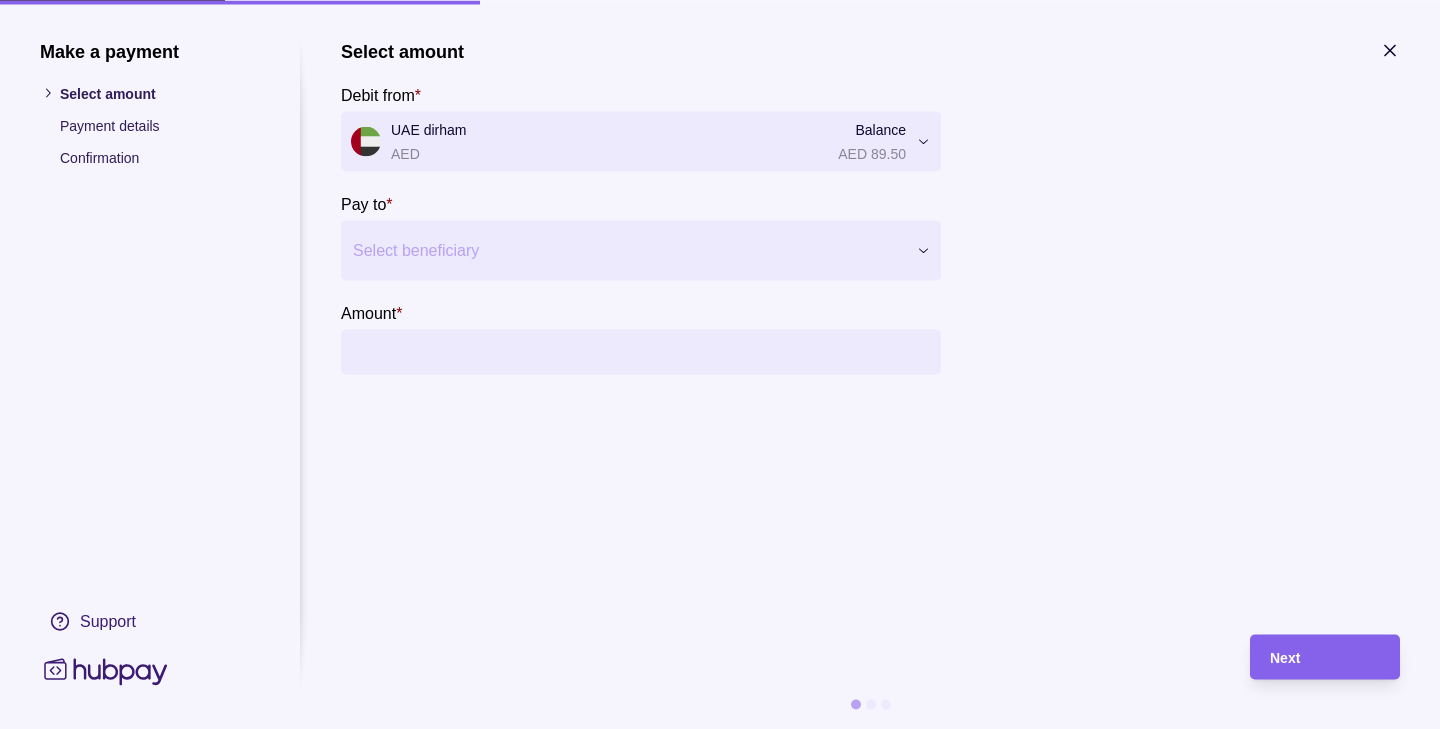 click on "Select beneficiary" at bounding box center (641, 250) 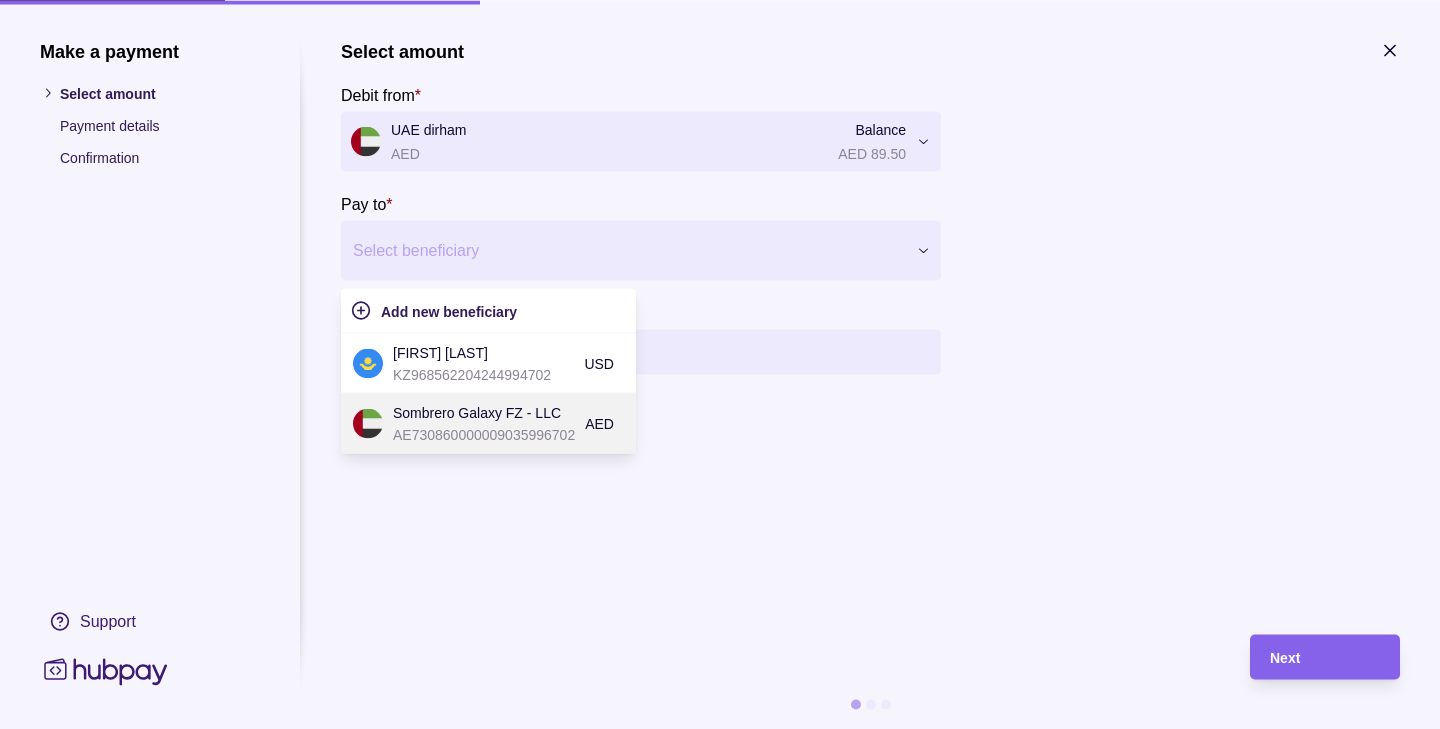 click on "AE730860000009035996702" at bounding box center [484, 434] 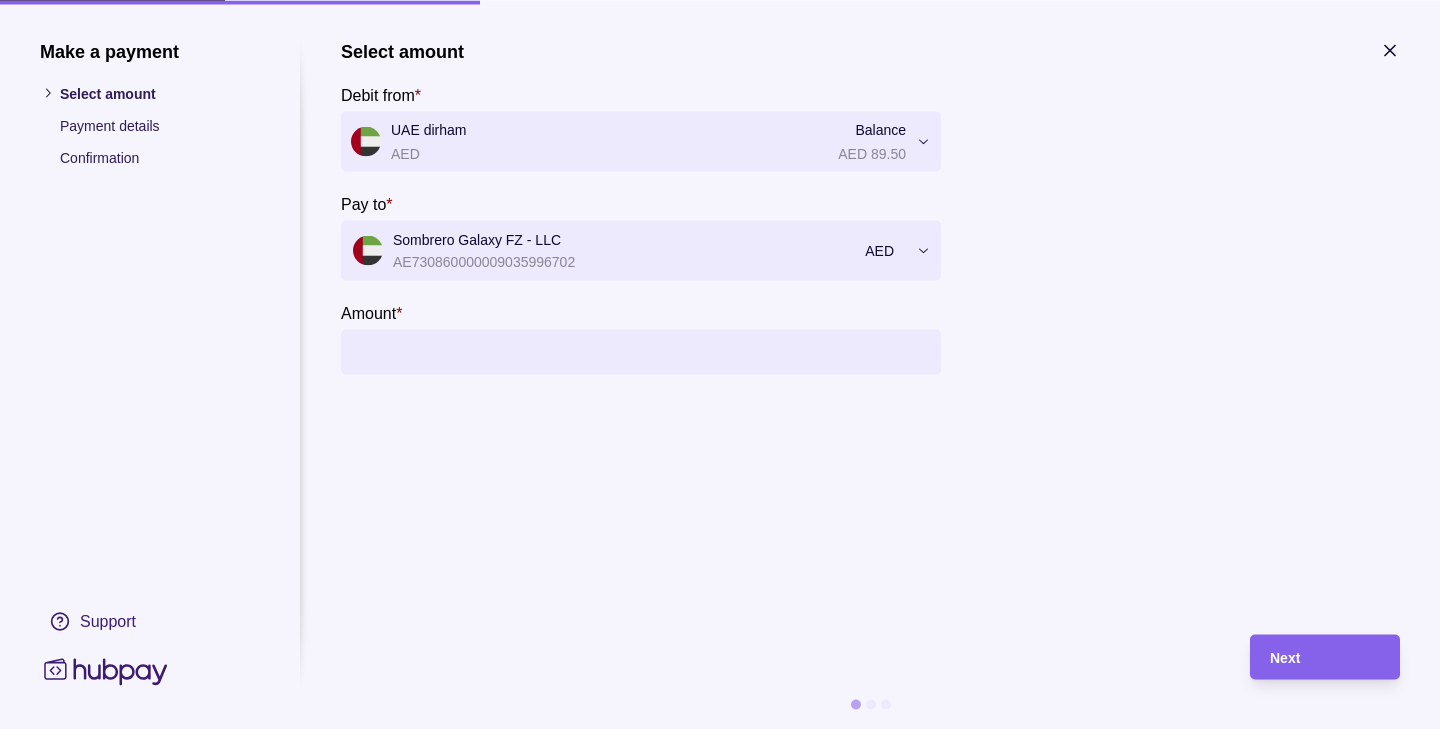 click on "Amount  *" at bounding box center [661, 351] 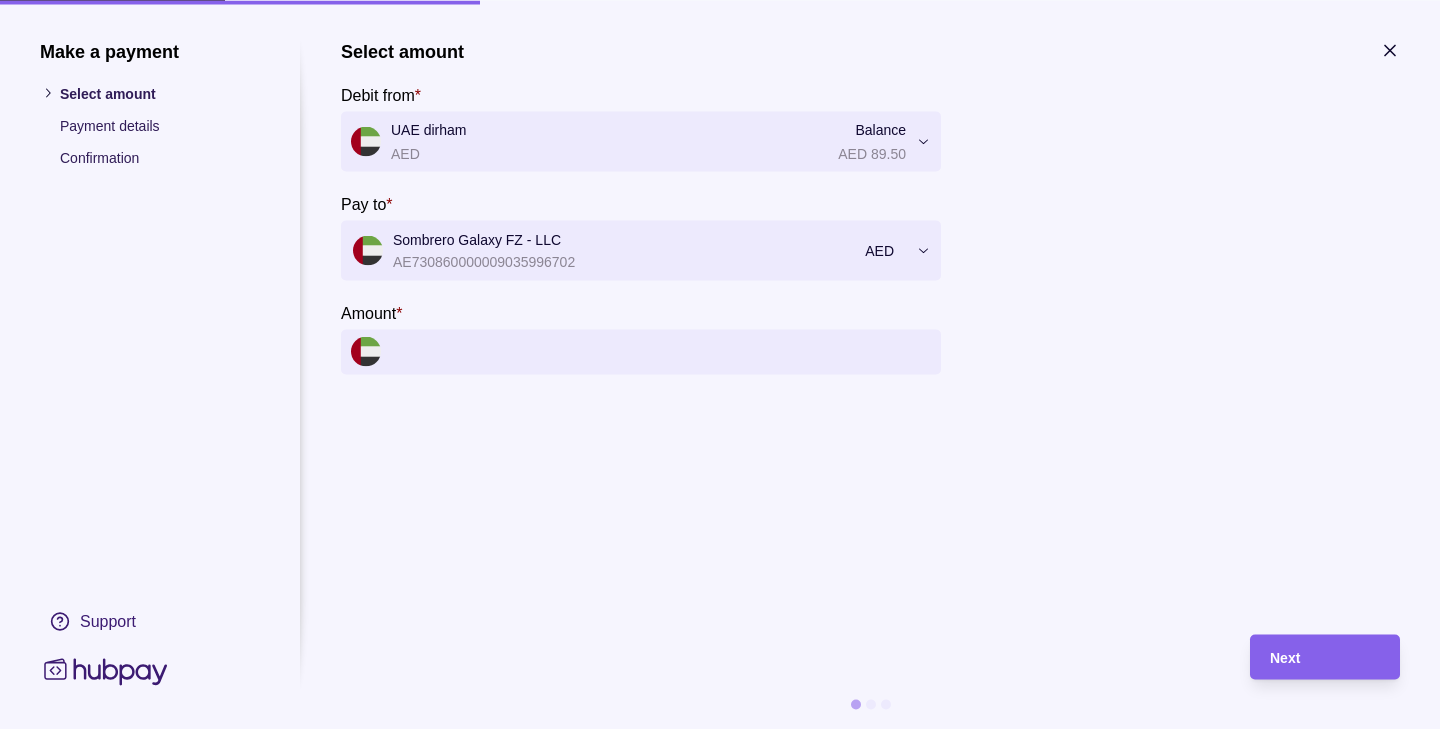 click on "Amount  *" at bounding box center (661, 351) 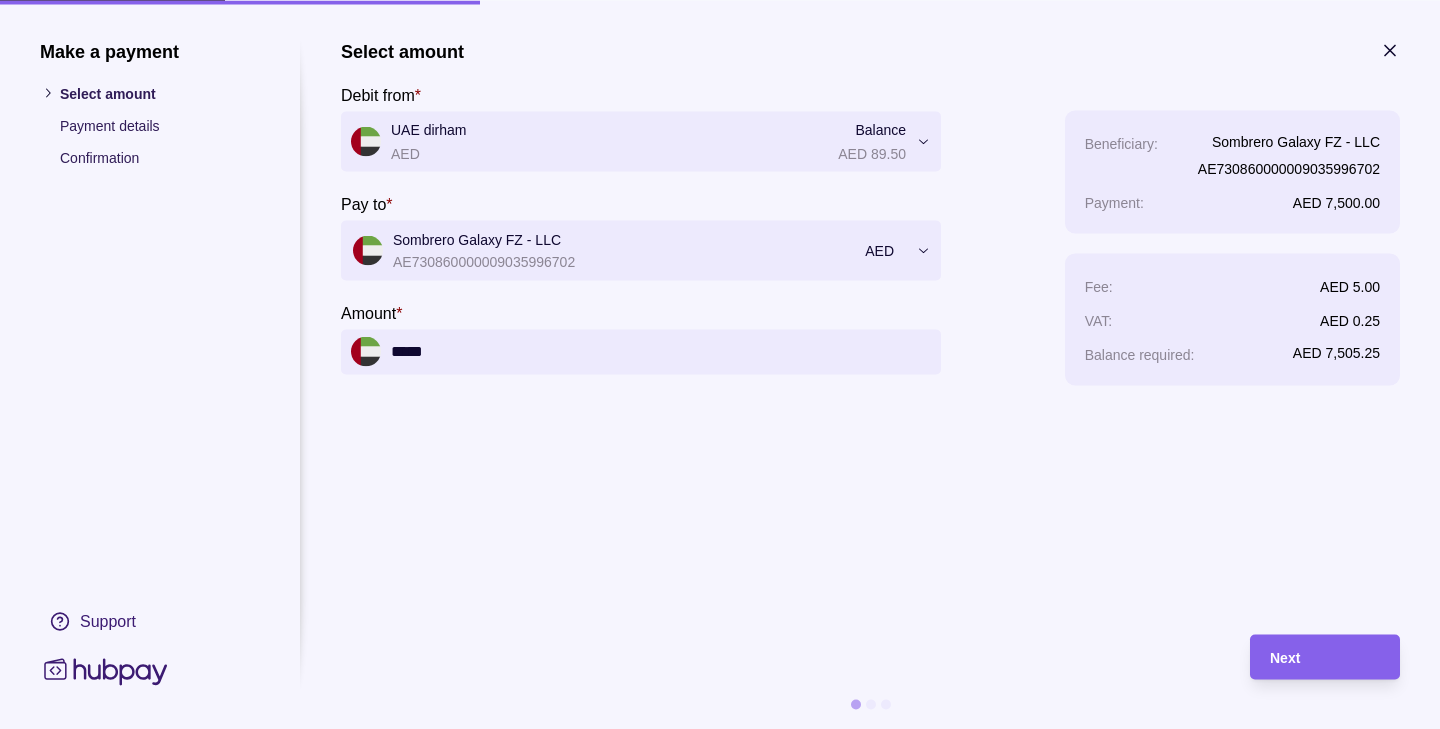 type on "*****" 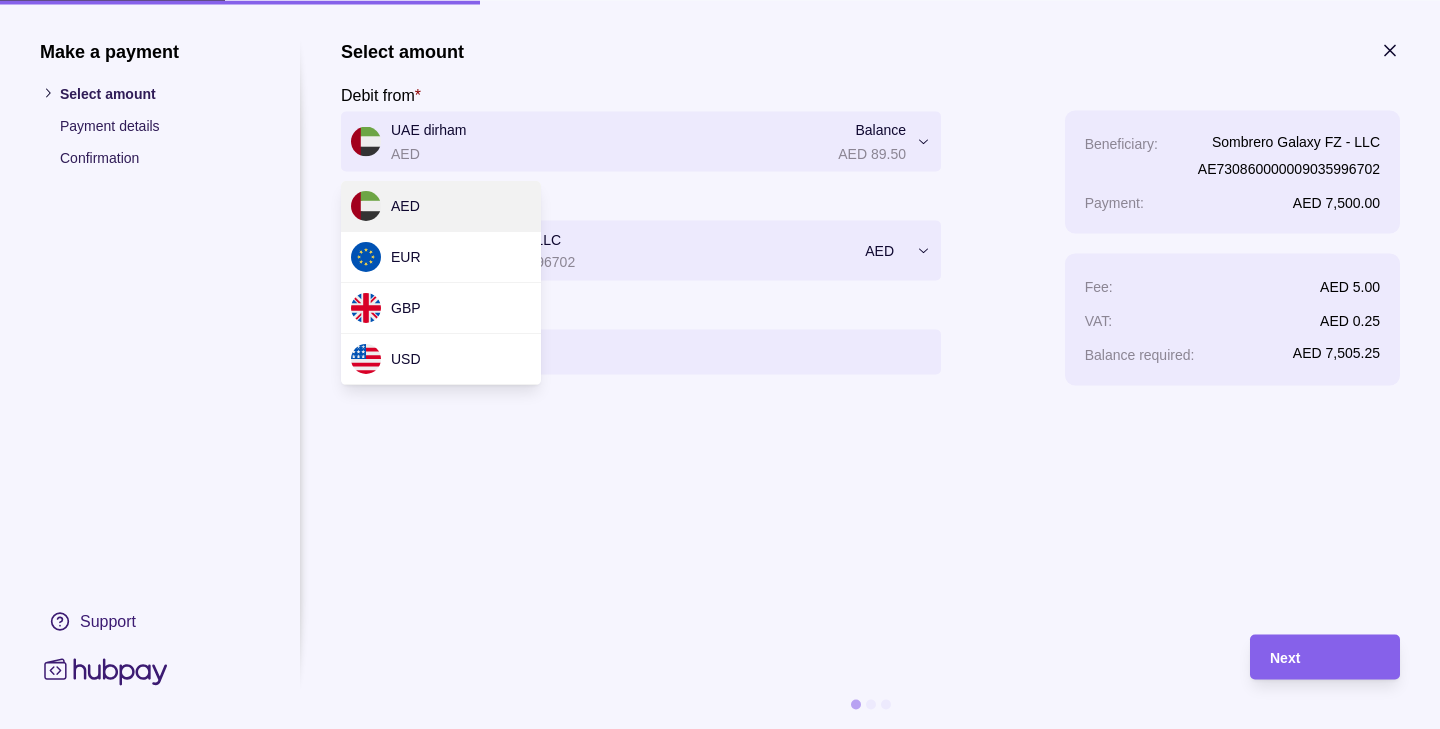 click on "**********" at bounding box center (720, 364) 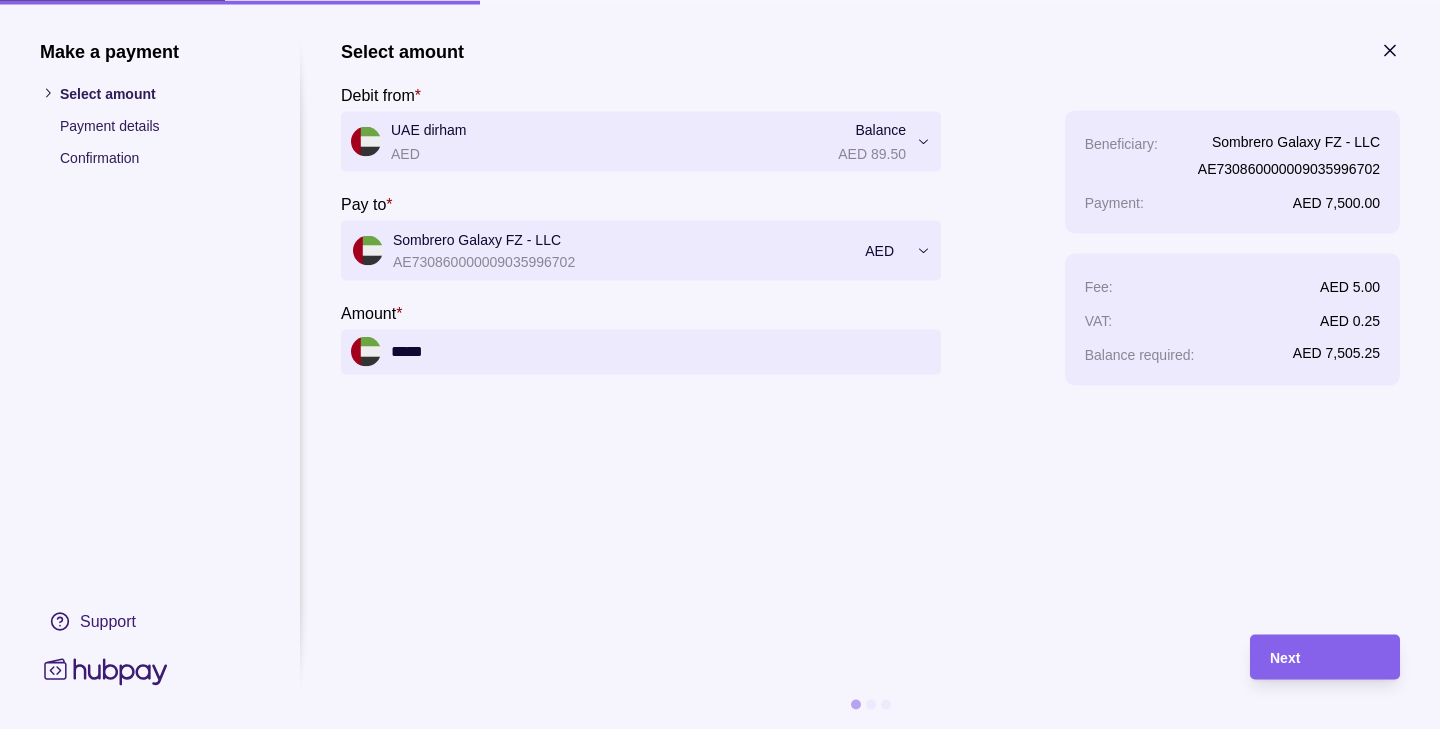 click 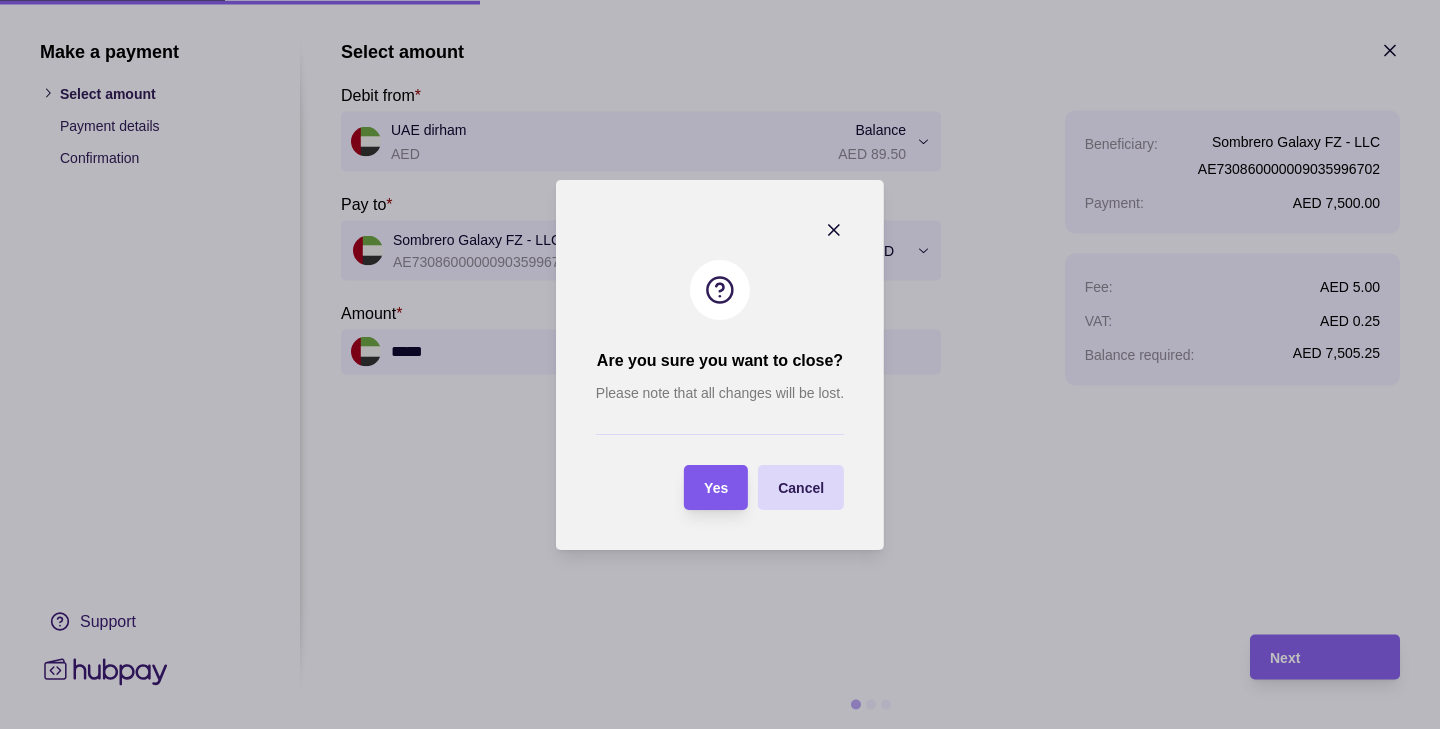 click on "Yes" at bounding box center [716, 488] 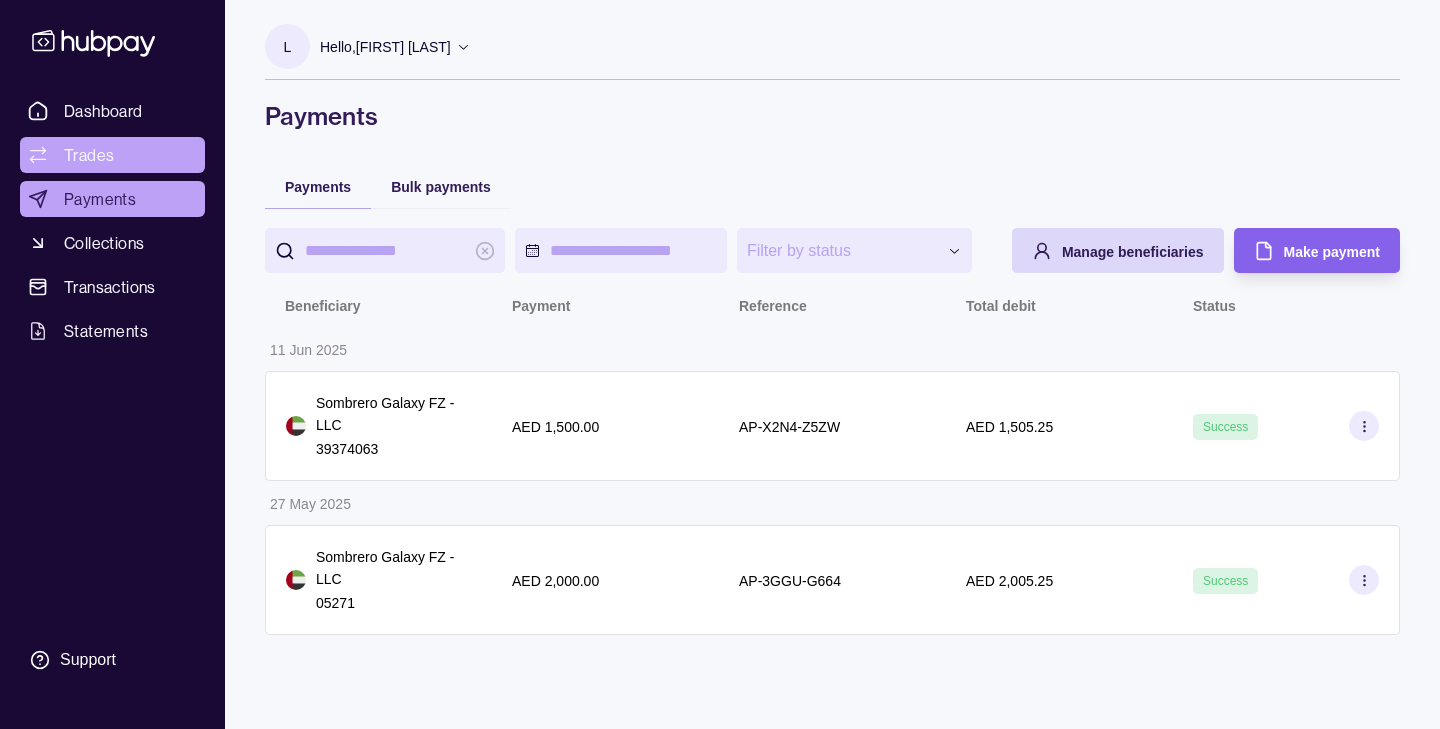 click on "Trades" at bounding box center (89, 155) 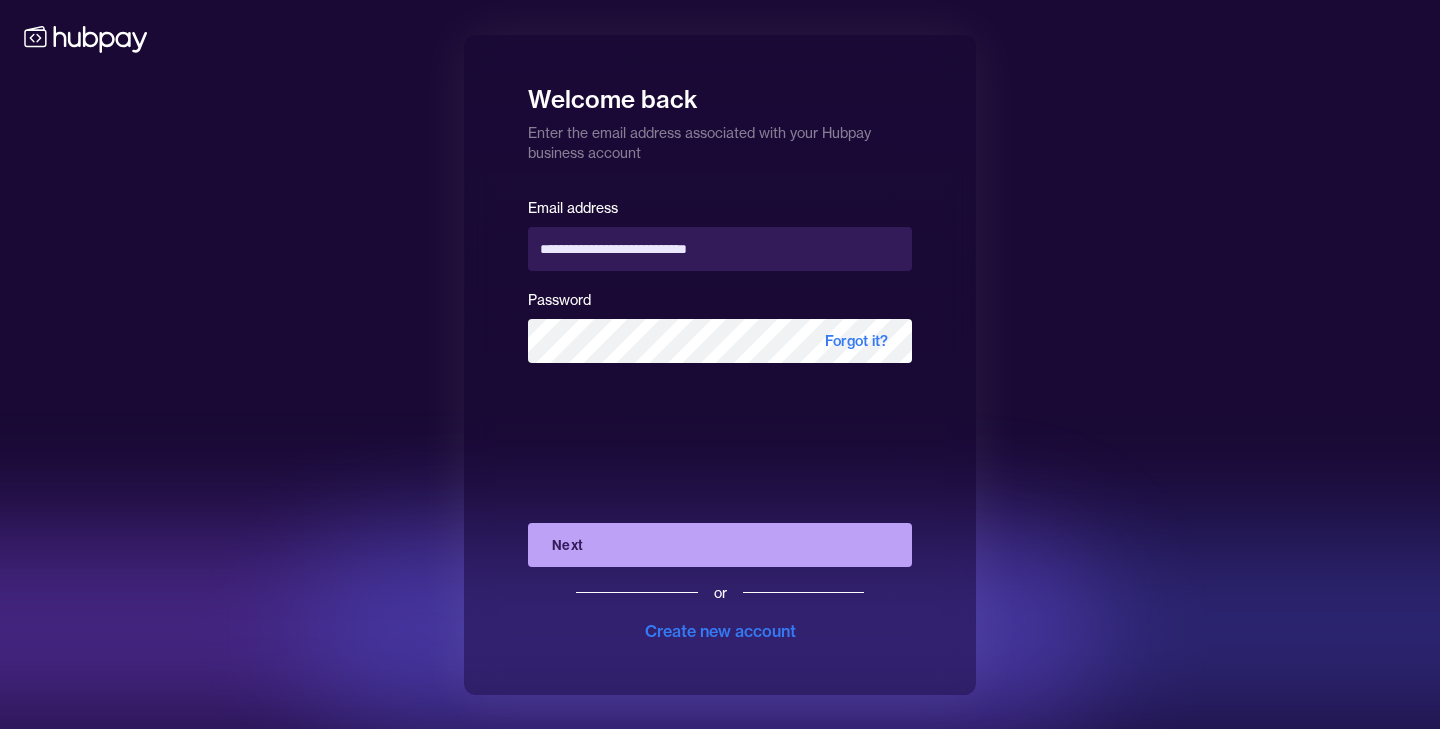 click on "Next" at bounding box center (720, 545) 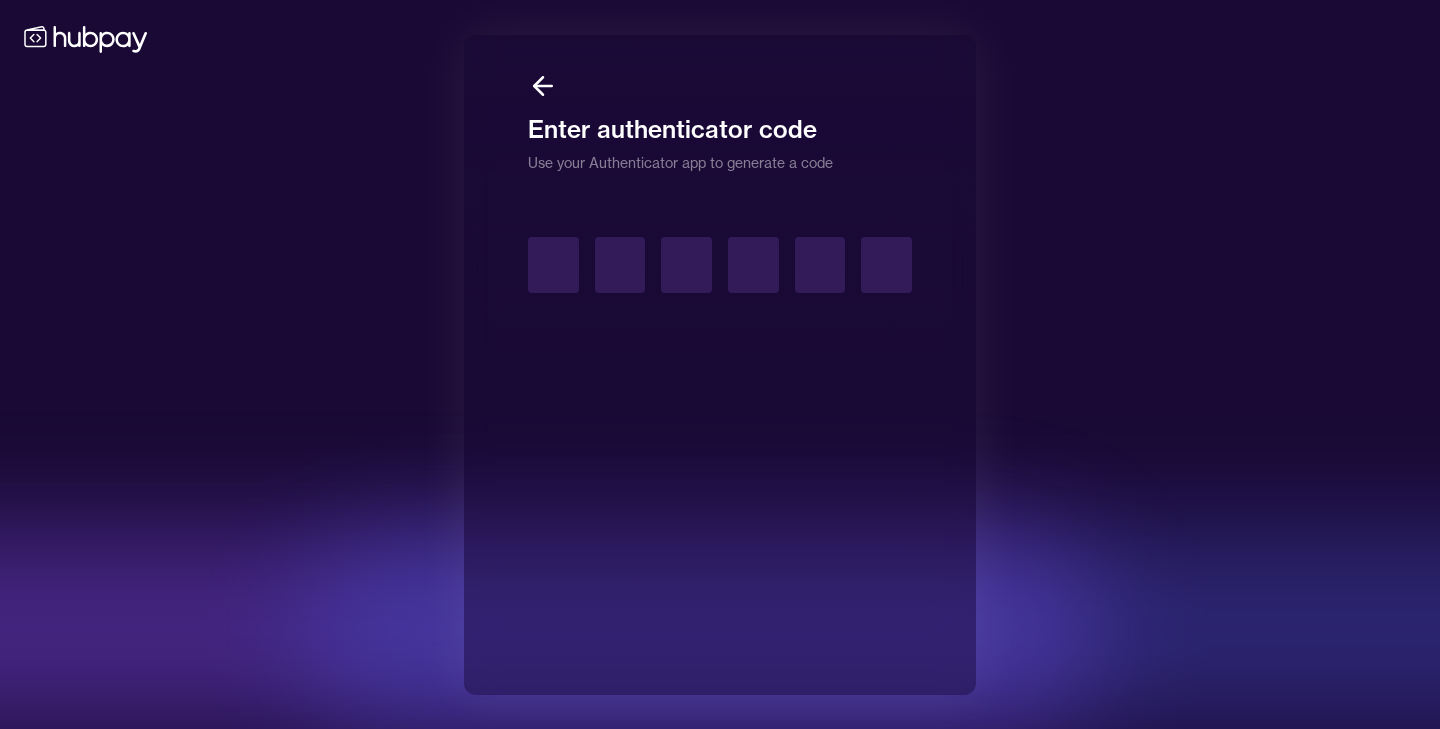 type on "*" 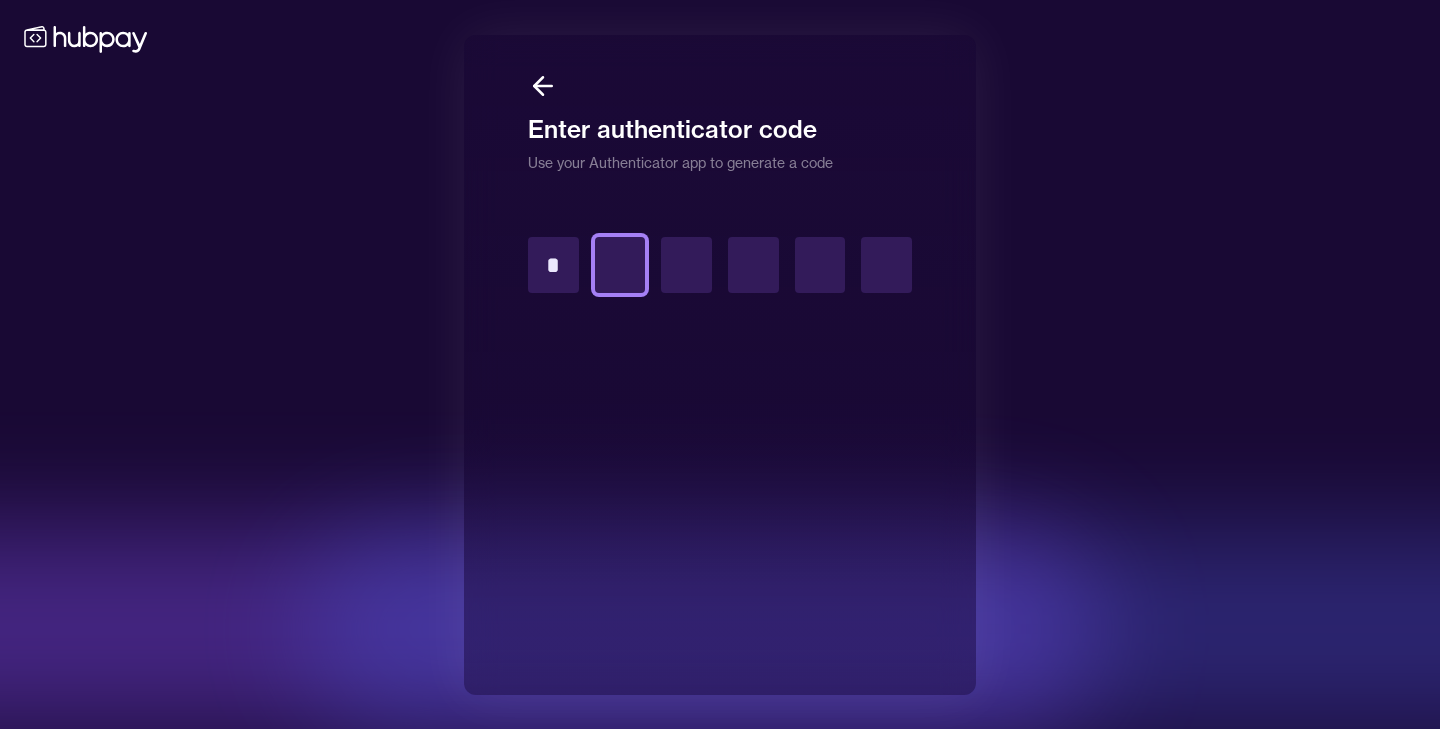 type on "*" 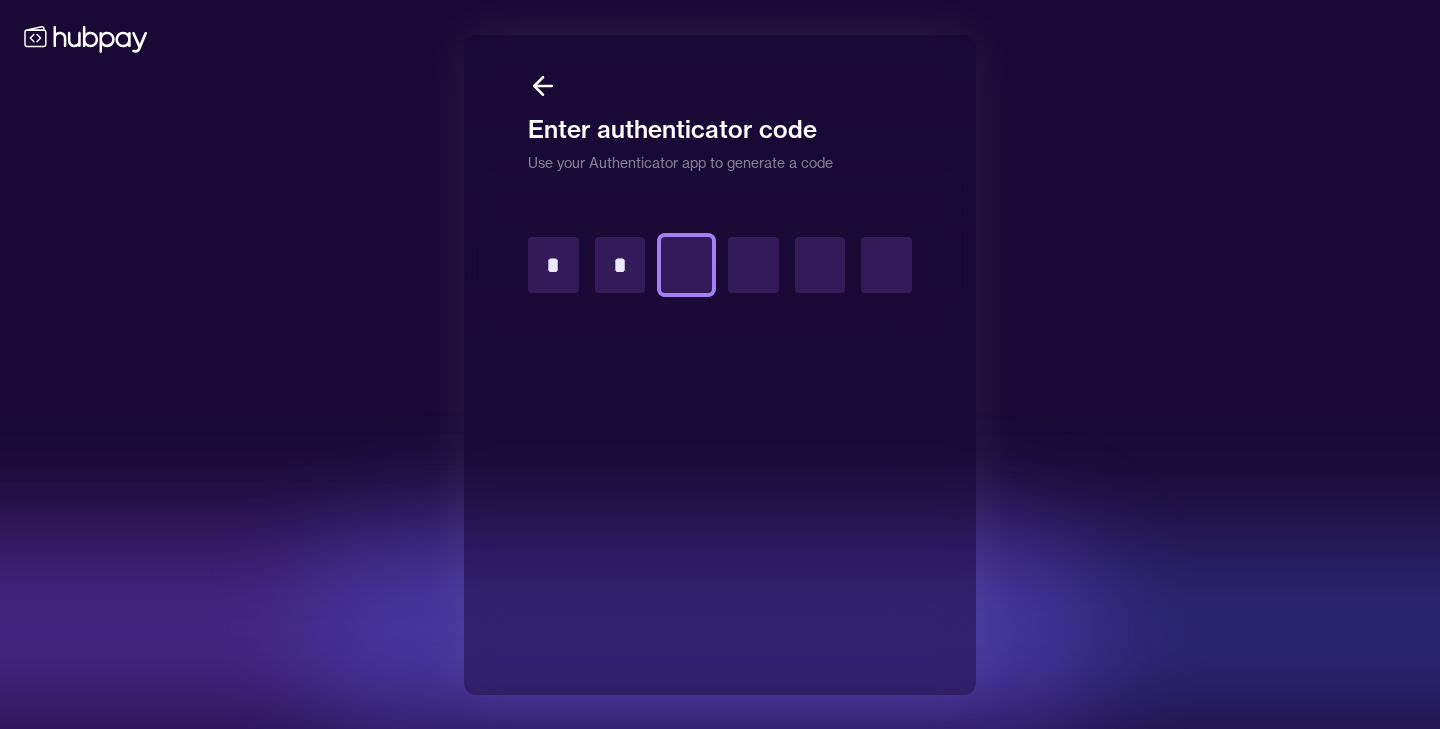 type on "*" 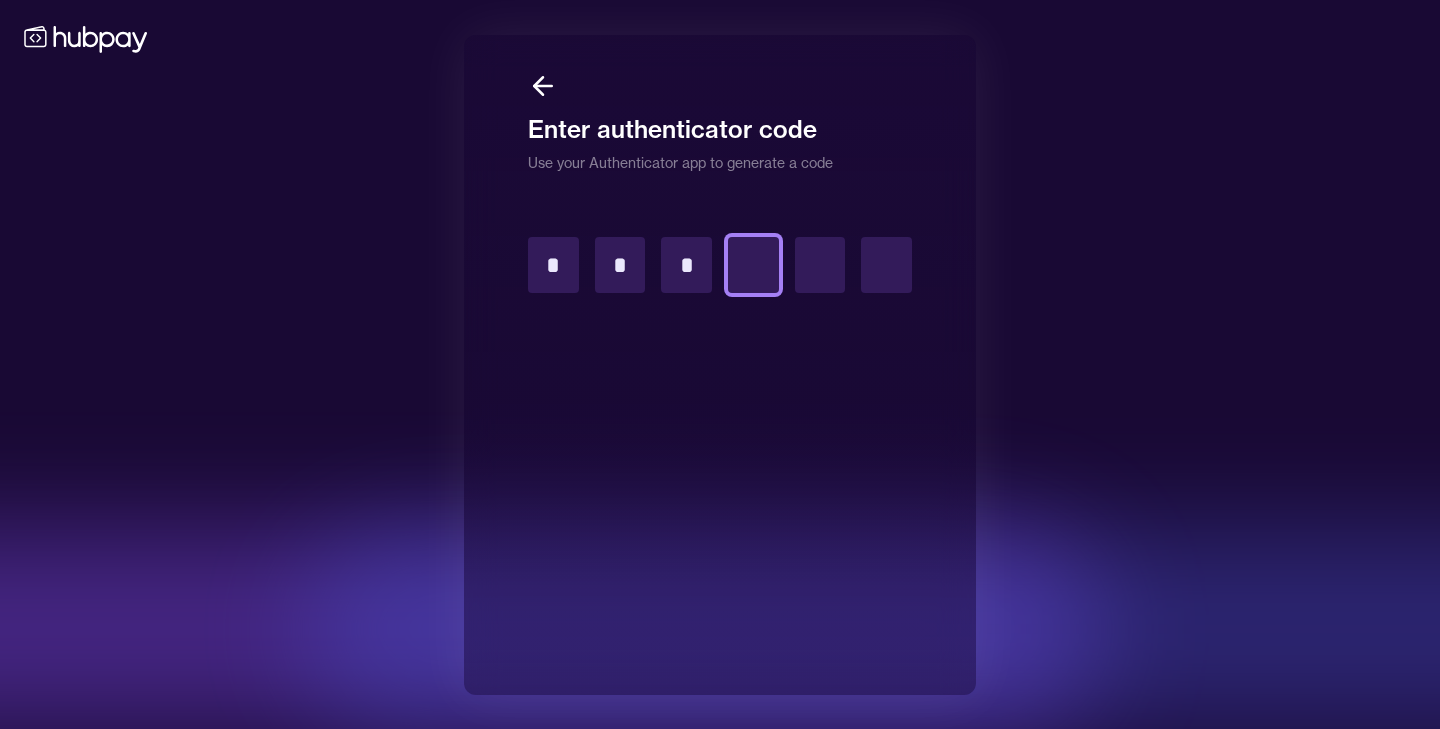 type on "*" 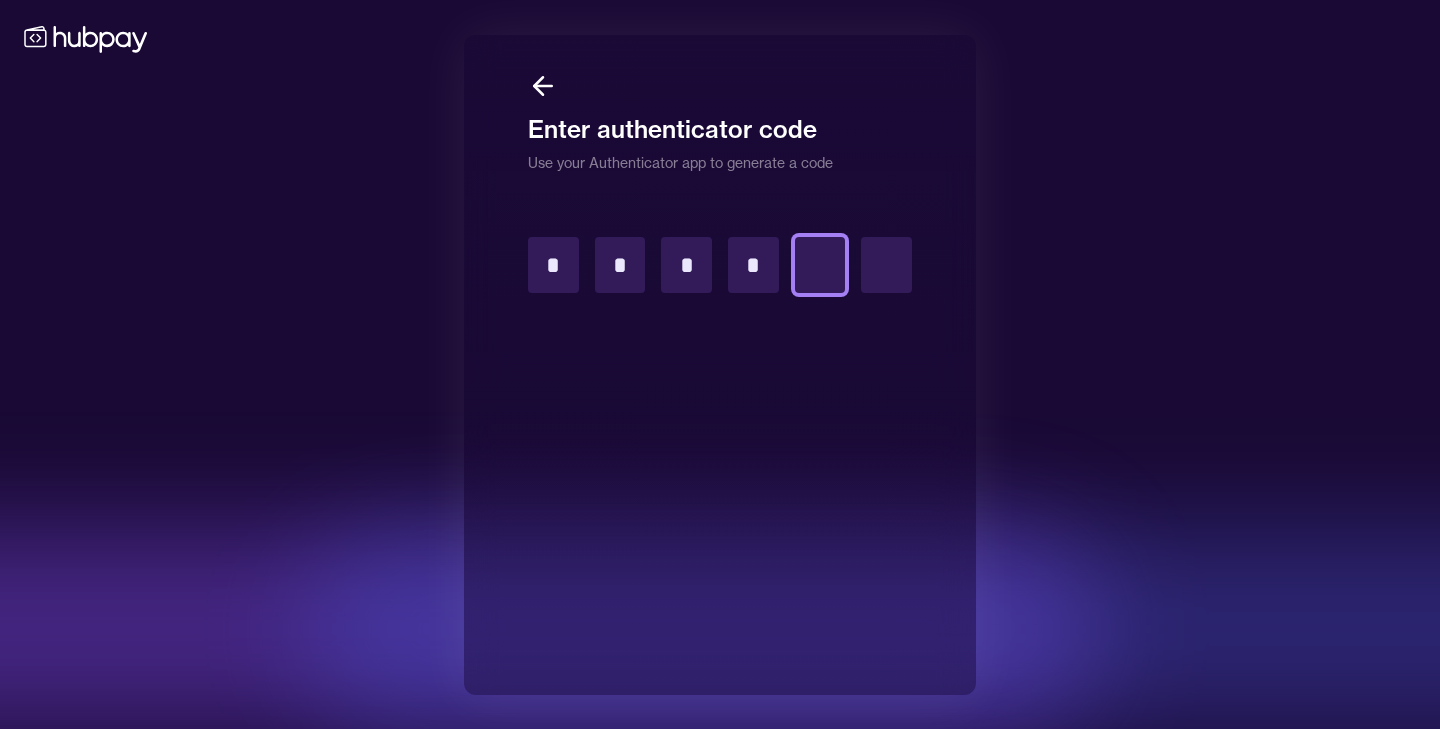 type on "*" 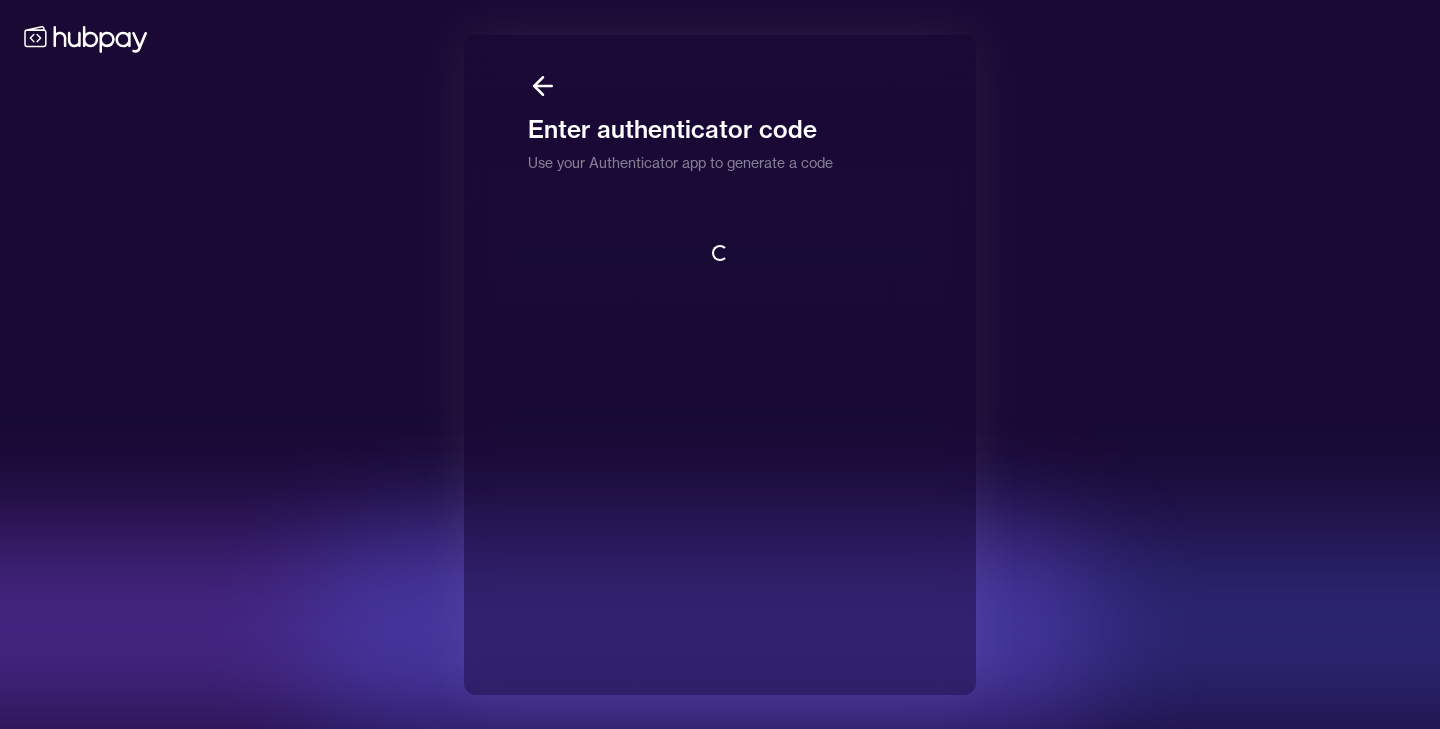 scroll, scrollTop: 2, scrollLeft: 0, axis: vertical 